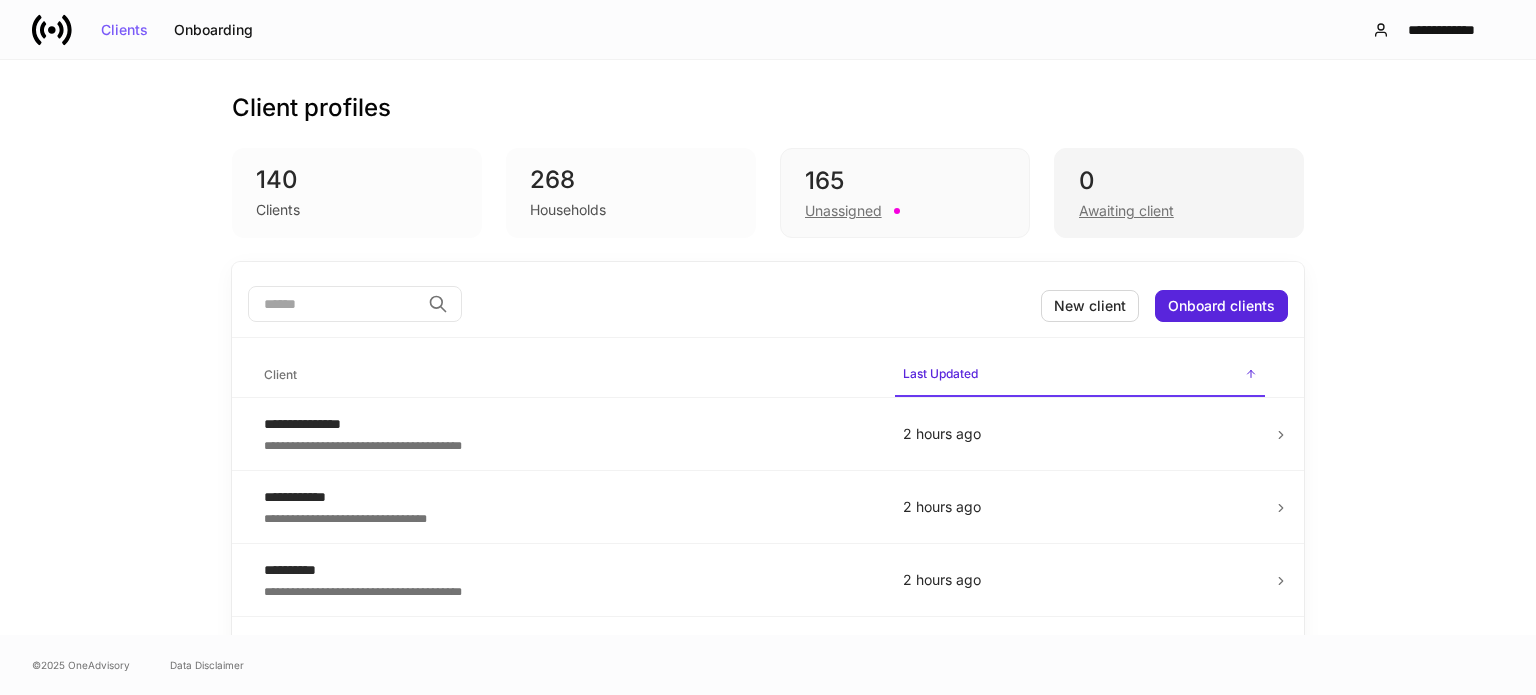 scroll, scrollTop: 0, scrollLeft: 0, axis: both 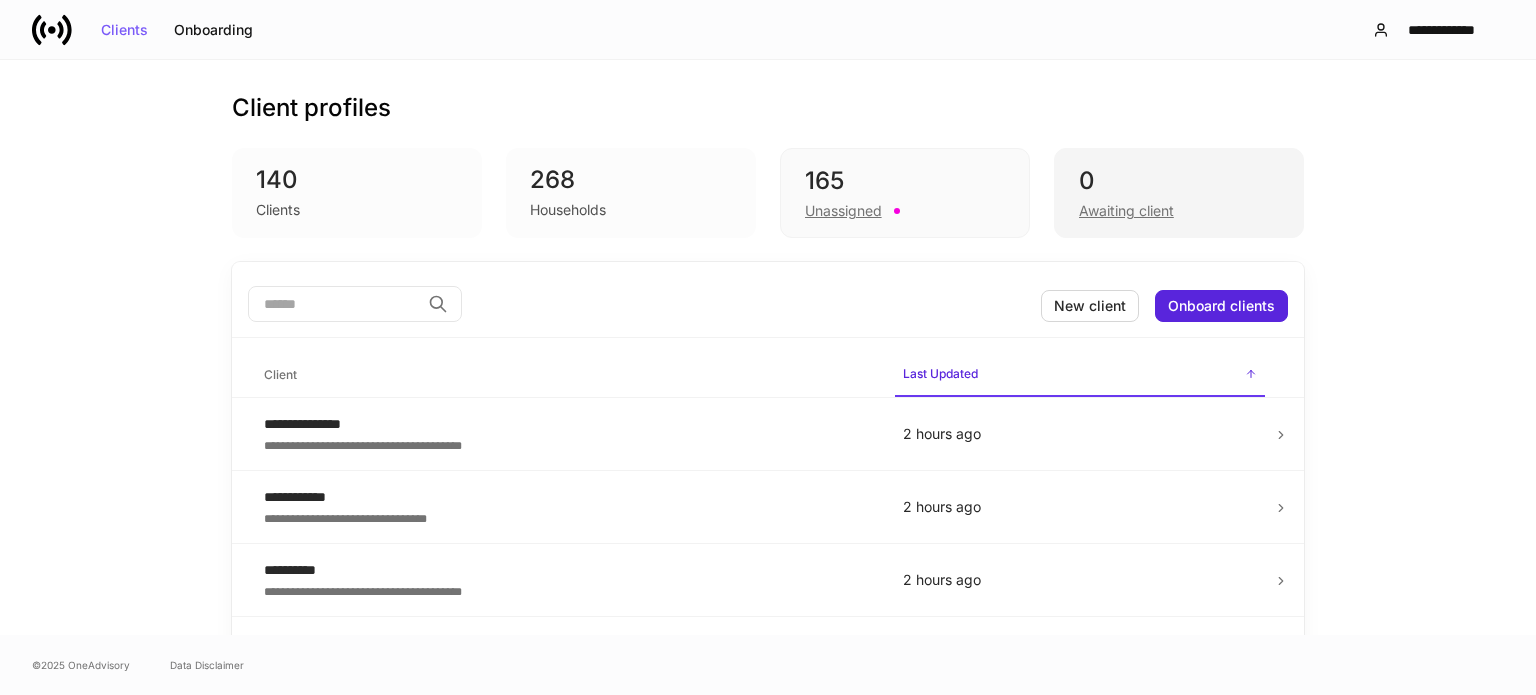 click on "0 Awaiting client" at bounding box center (1179, 193) 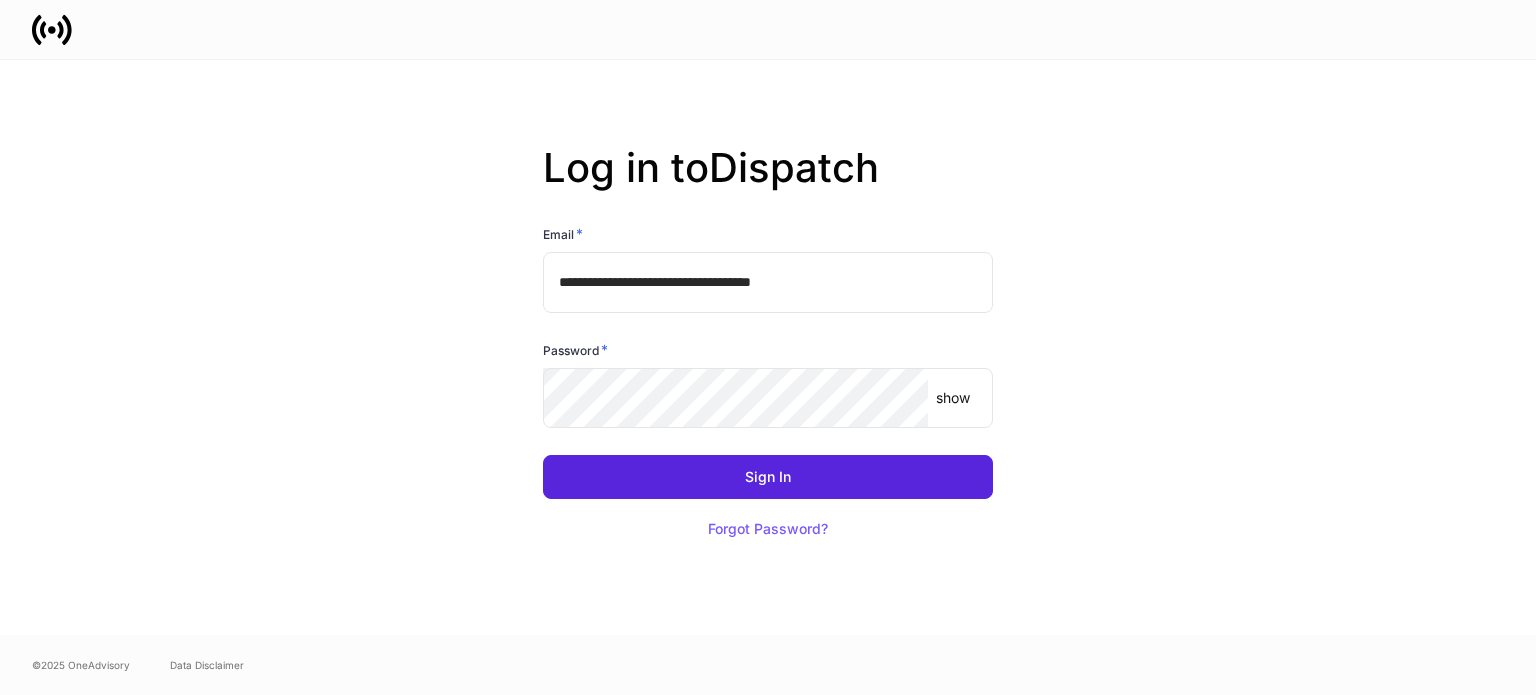 scroll, scrollTop: 0, scrollLeft: 0, axis: both 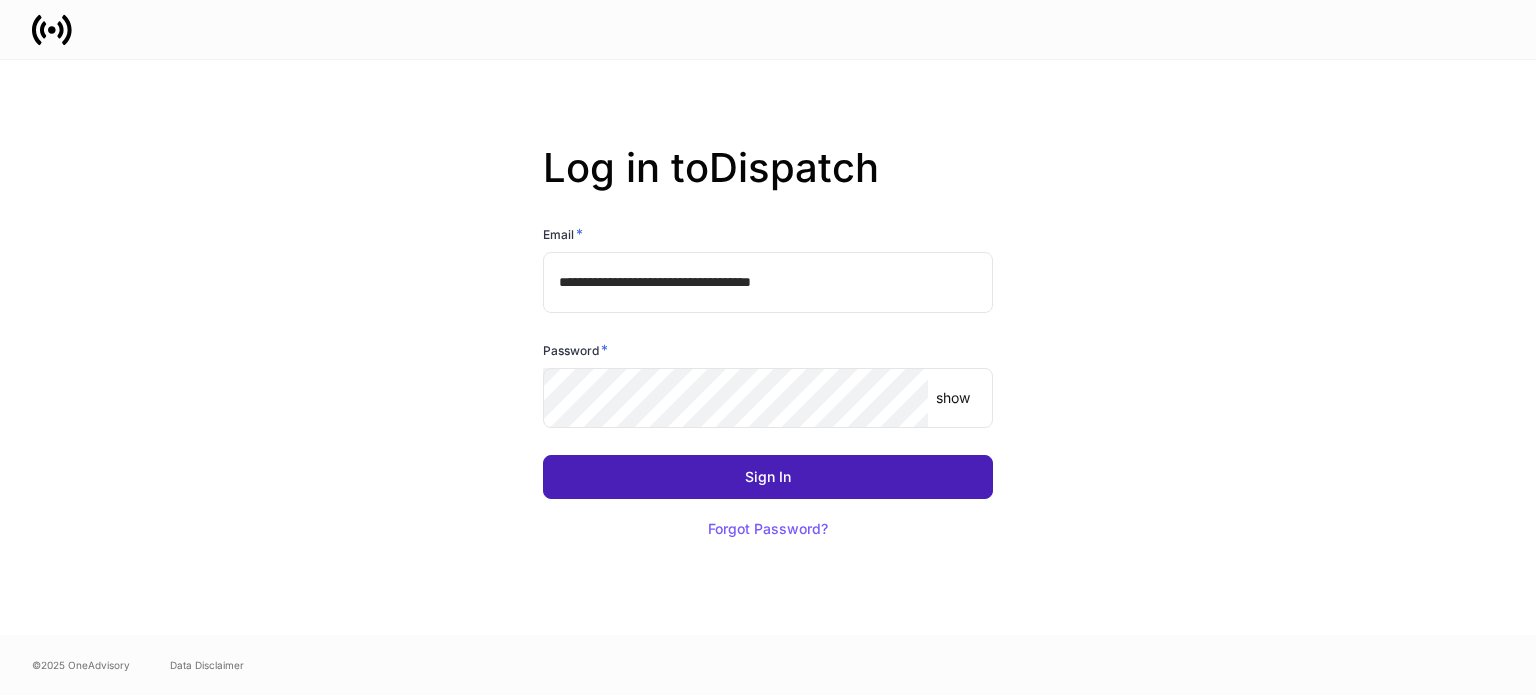 click on "Sign In" at bounding box center [768, 477] 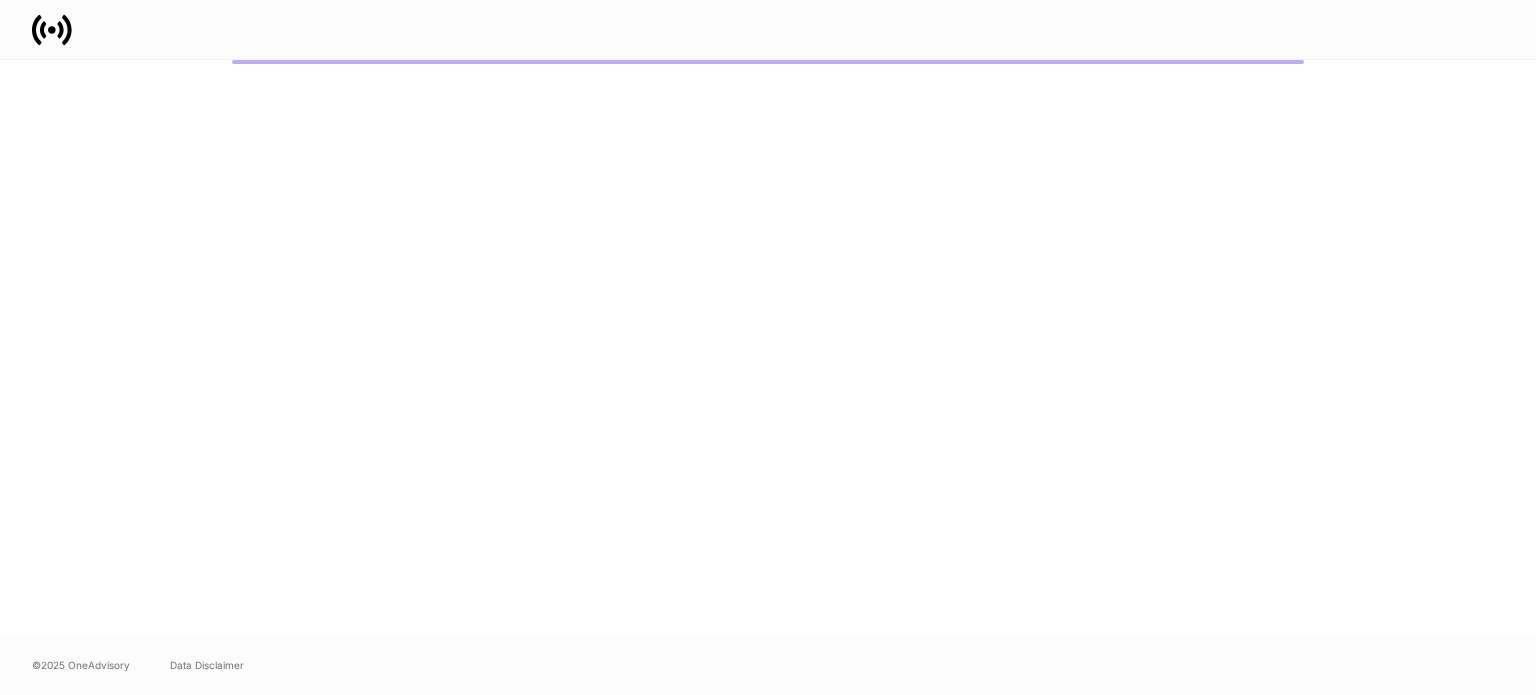 scroll, scrollTop: 0, scrollLeft: 0, axis: both 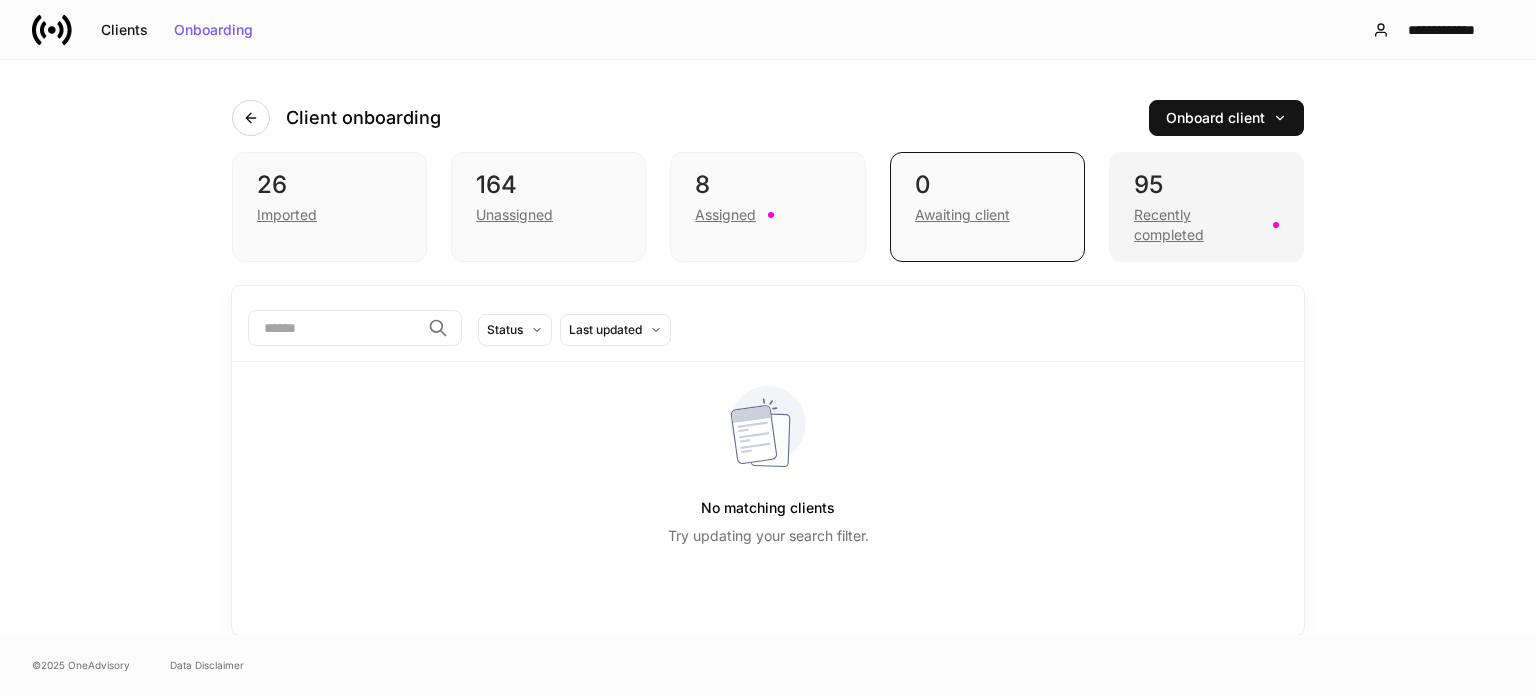click on "Recently completed" at bounding box center (1197, 225) 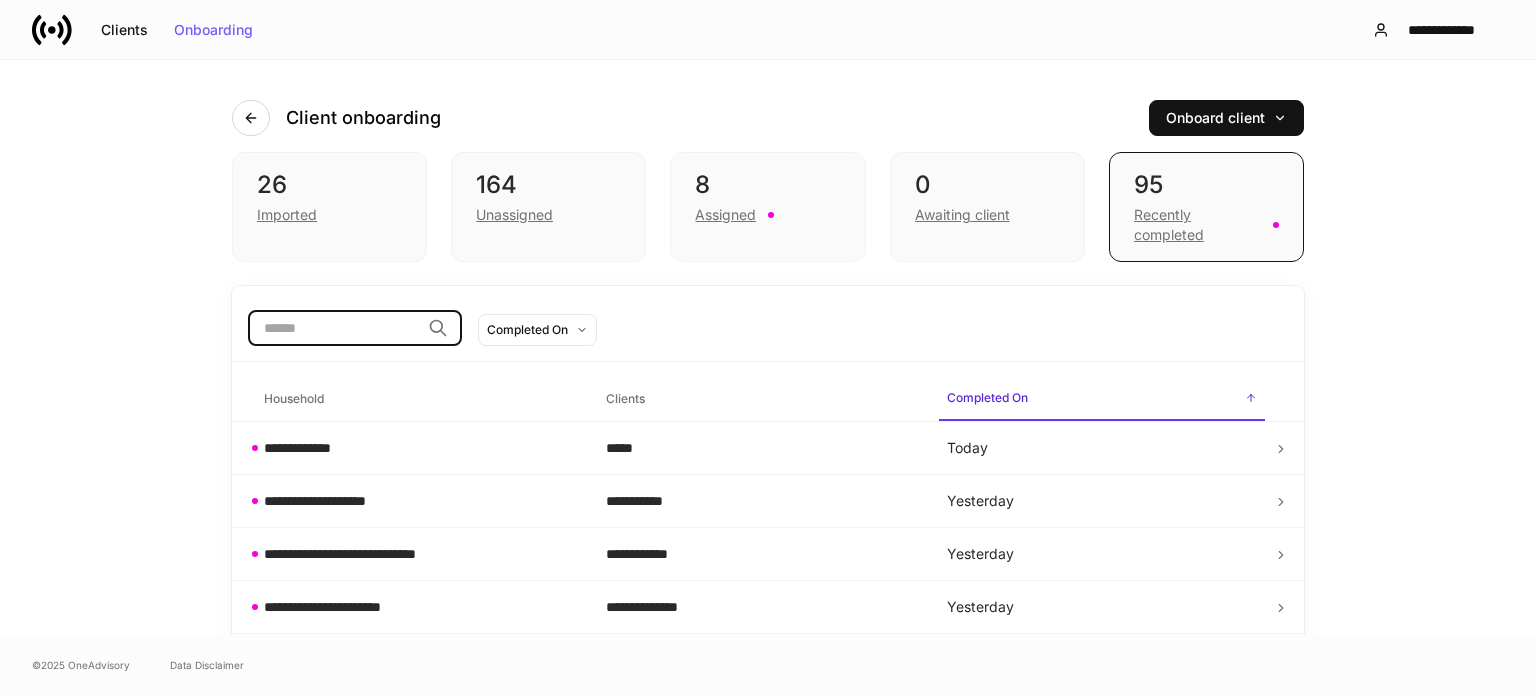 click at bounding box center (334, 328) 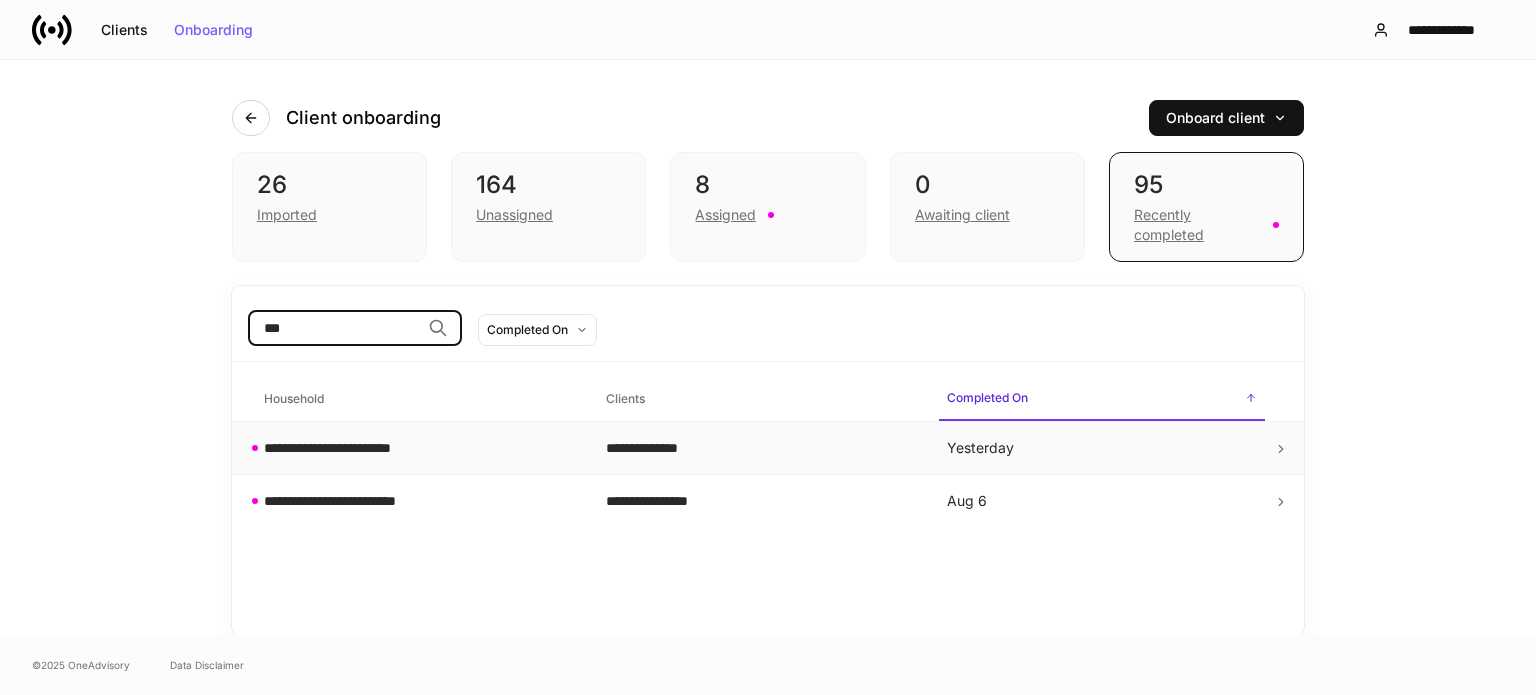 type on "***" 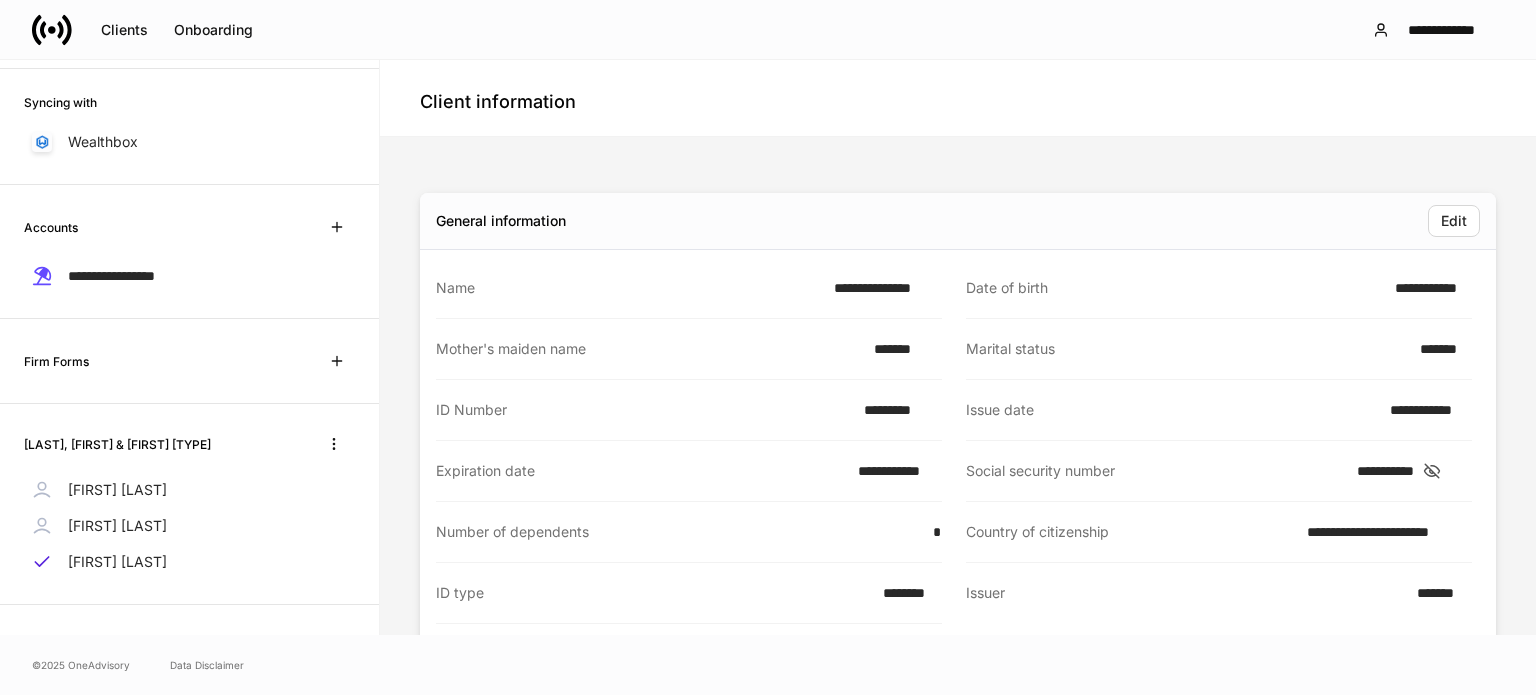 scroll, scrollTop: 72, scrollLeft: 0, axis: vertical 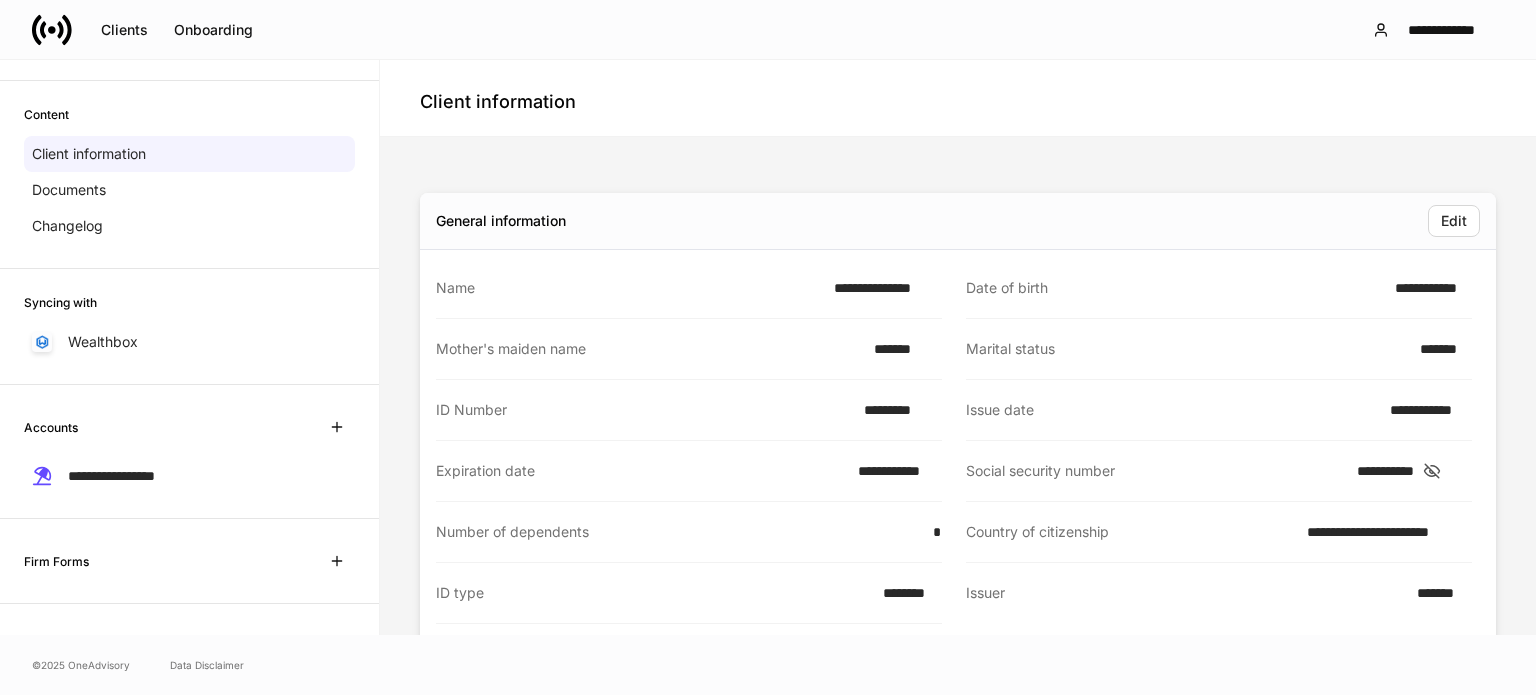 click on "**********" at bounding box center [189, 452] 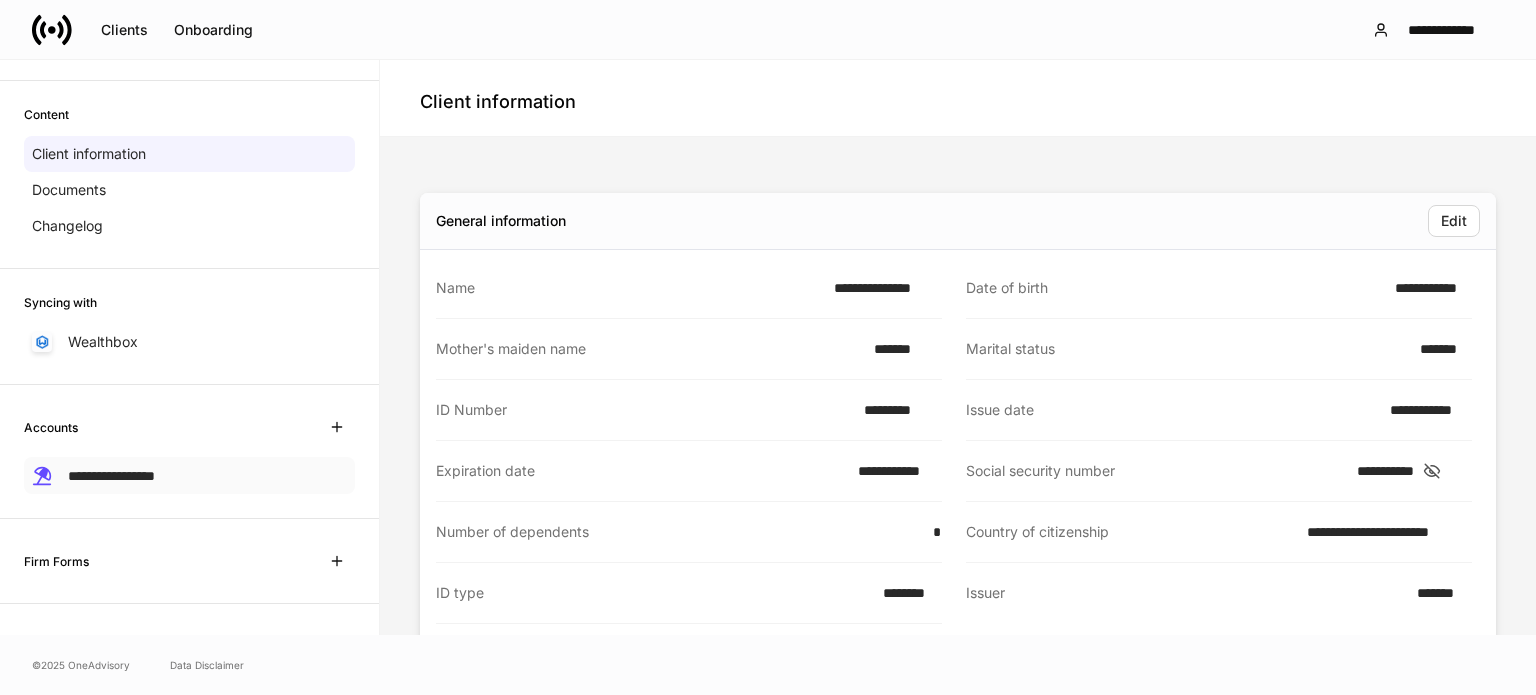 click on "**********" at bounding box center [111, 476] 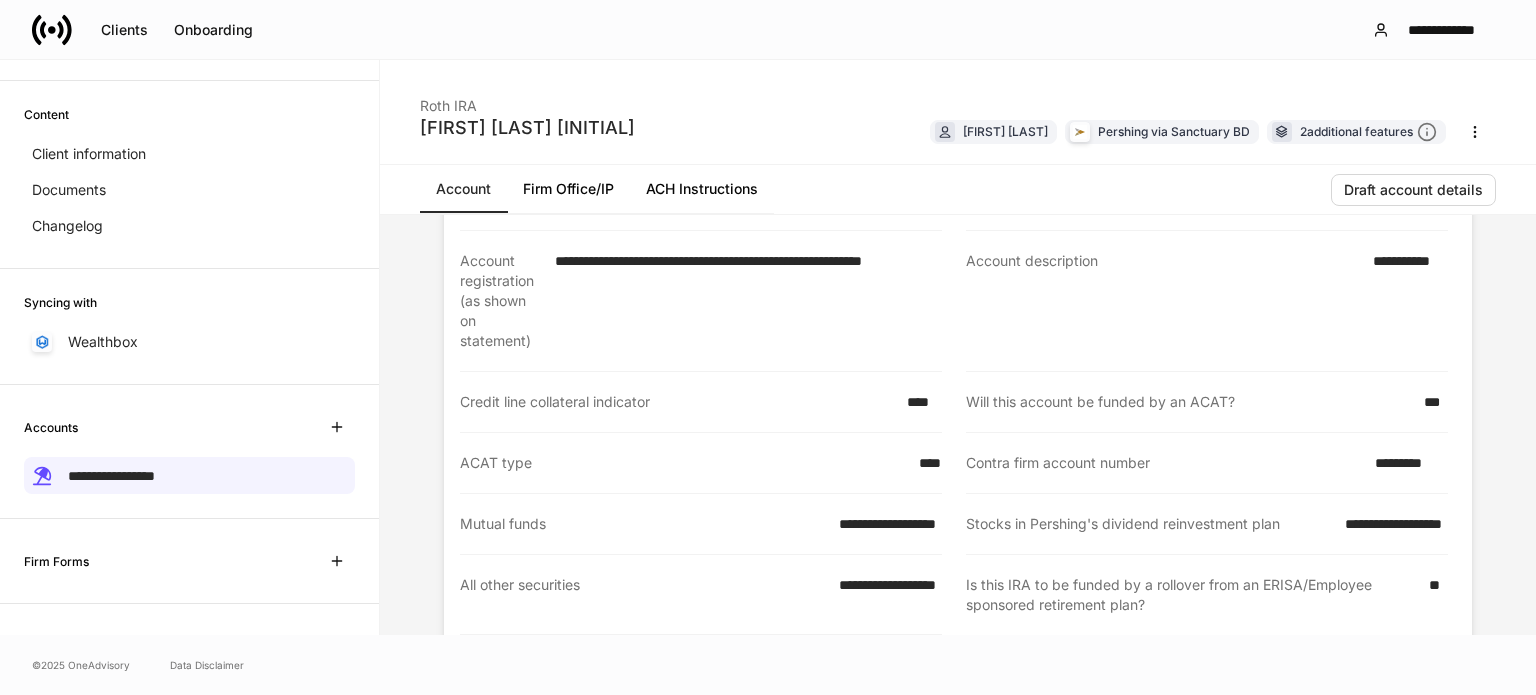 scroll, scrollTop: 0, scrollLeft: 0, axis: both 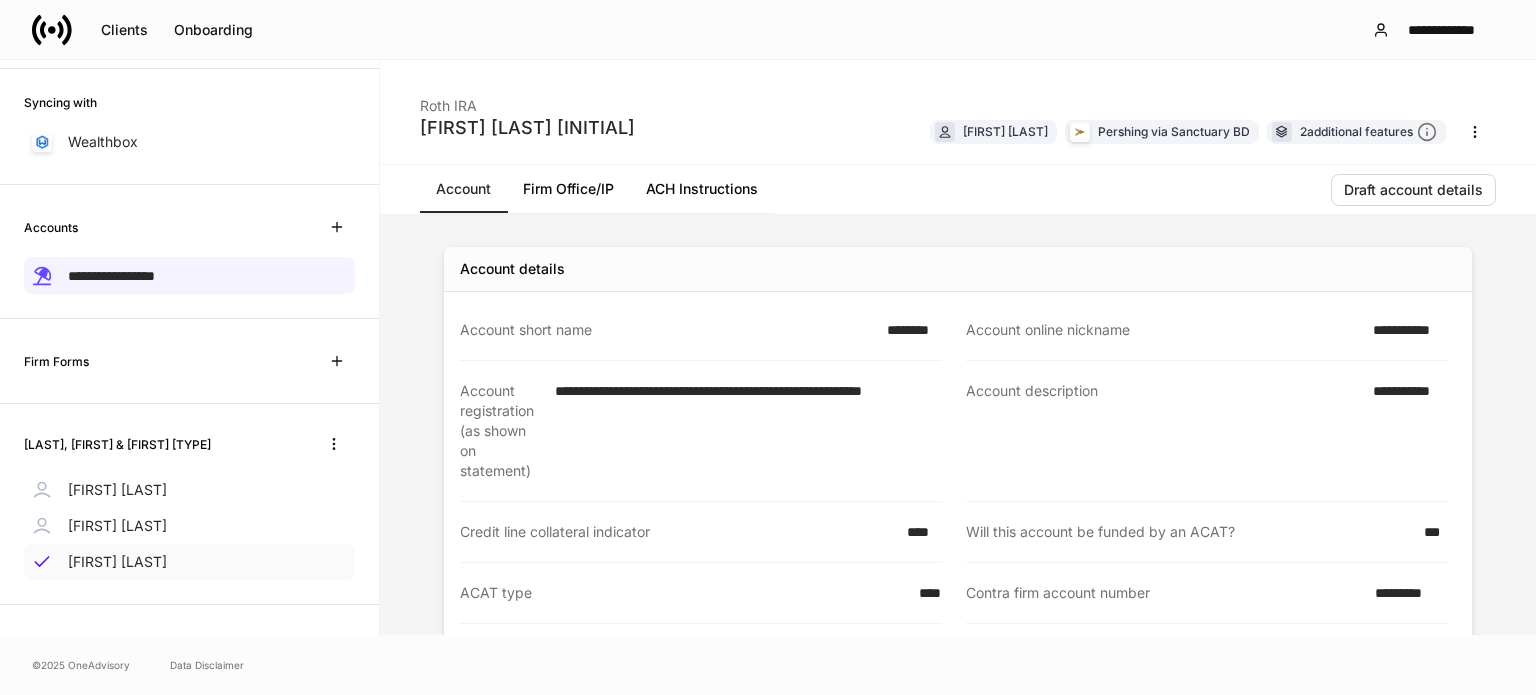 click on "Sandra Schurter" at bounding box center [189, 562] 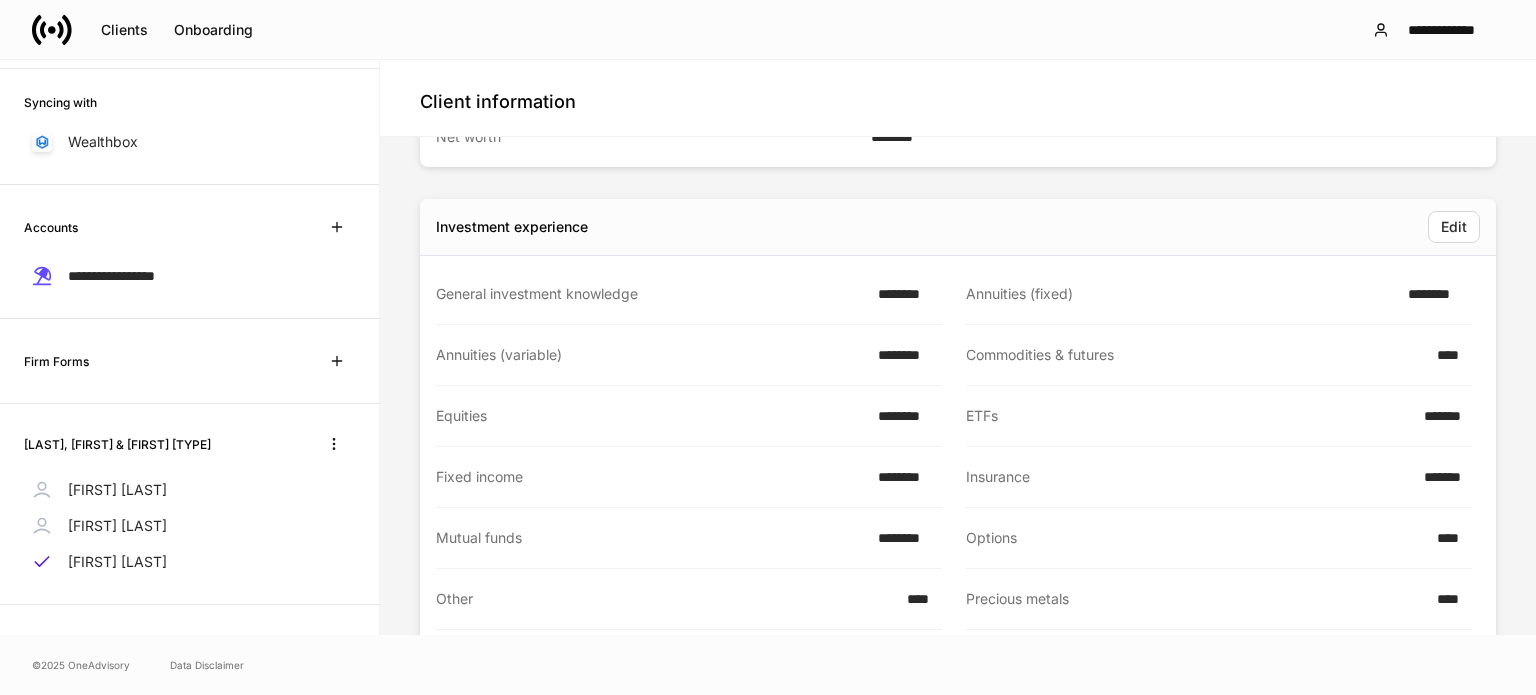 scroll, scrollTop: 1650, scrollLeft: 0, axis: vertical 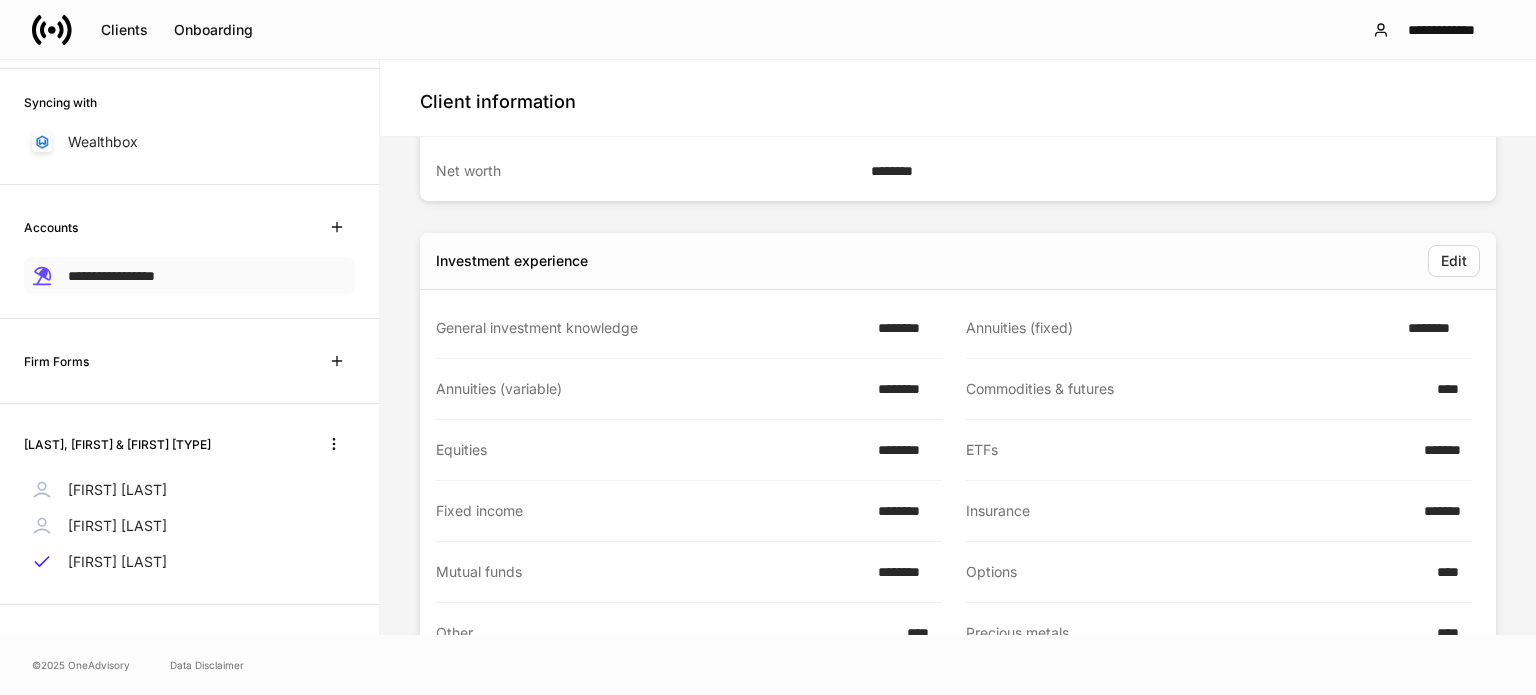 click on "**********" at bounding box center [111, 276] 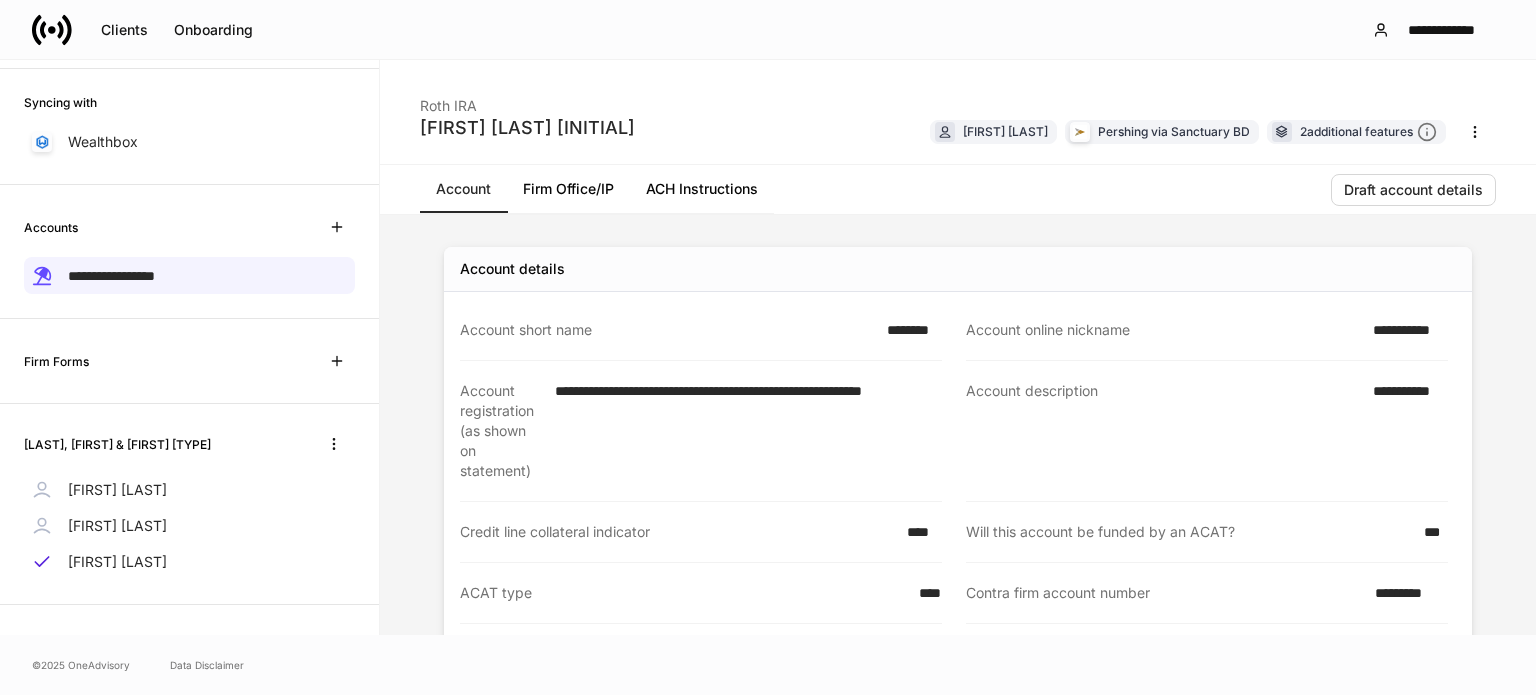 scroll, scrollTop: 0, scrollLeft: 0, axis: both 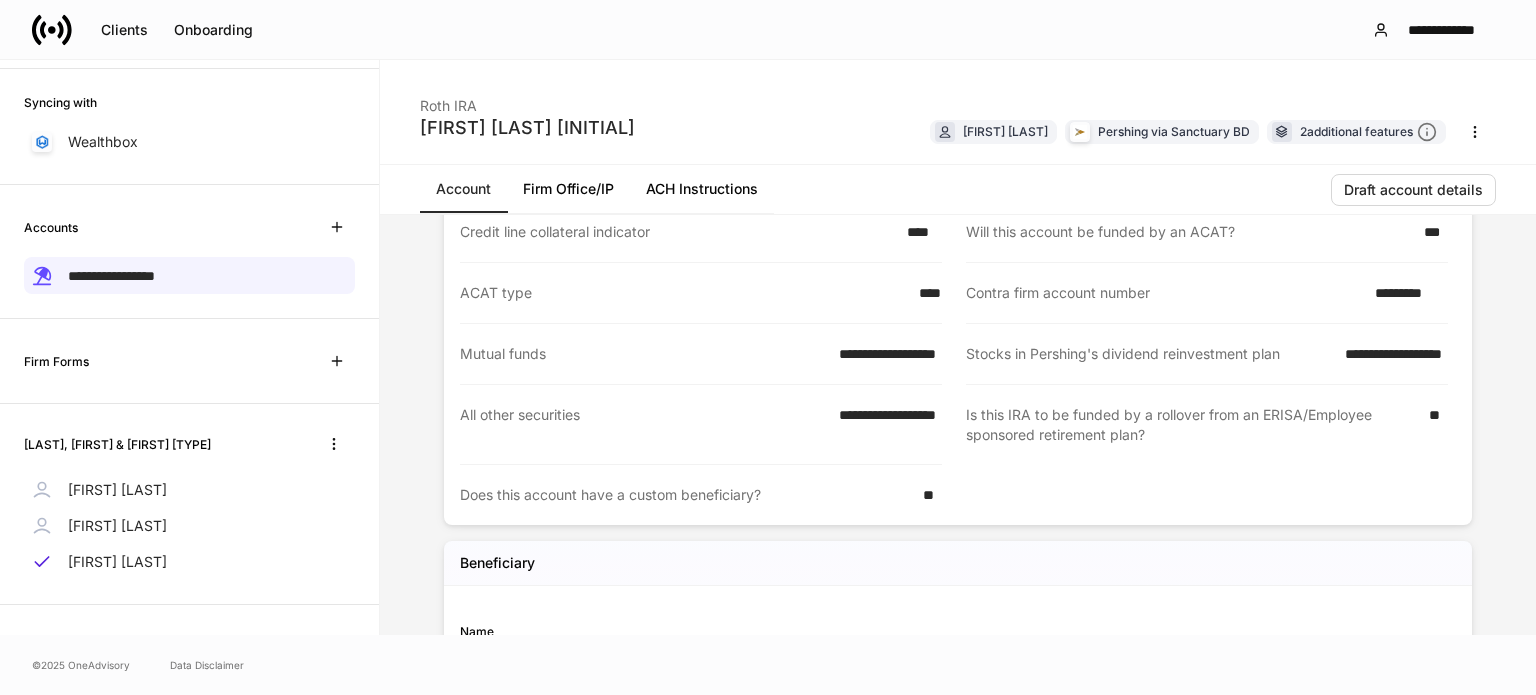 click on "Firm Office/IP" at bounding box center [568, 189] 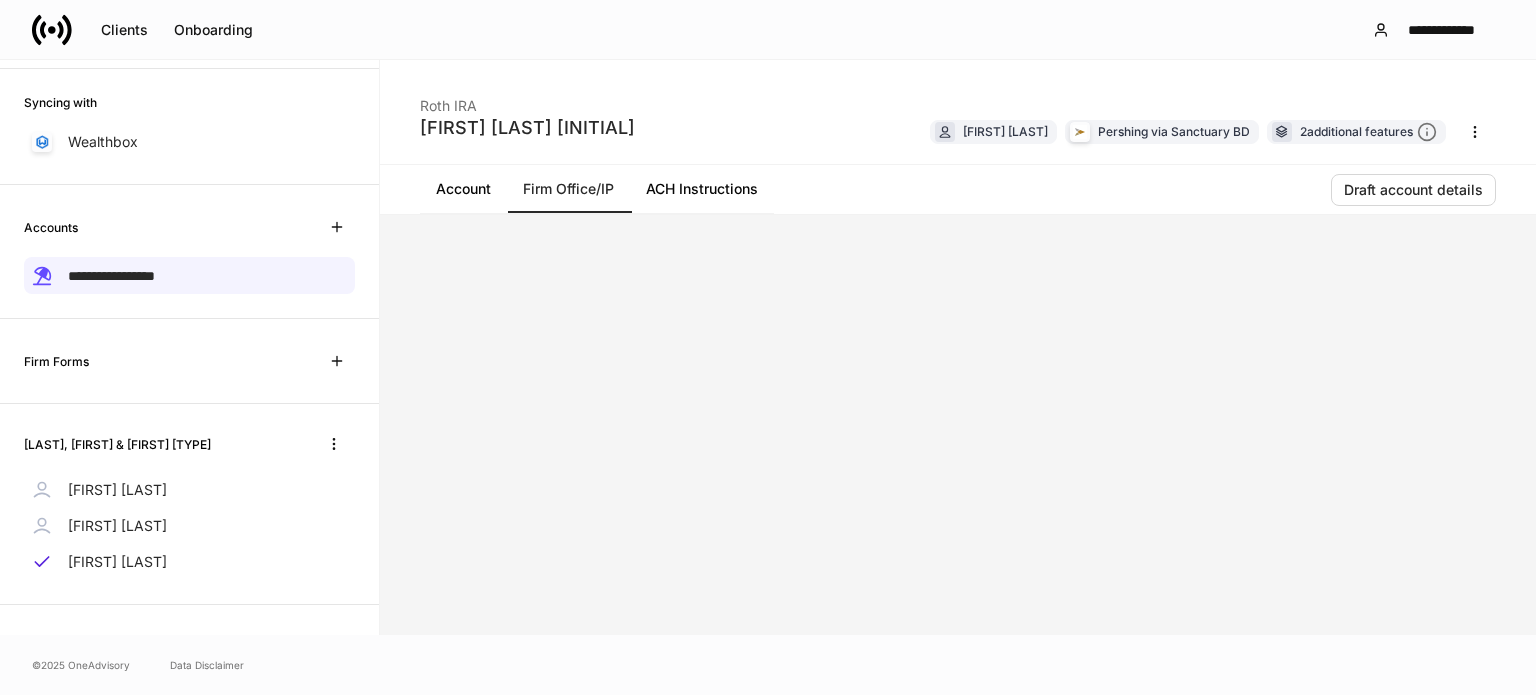 scroll, scrollTop: 0, scrollLeft: 0, axis: both 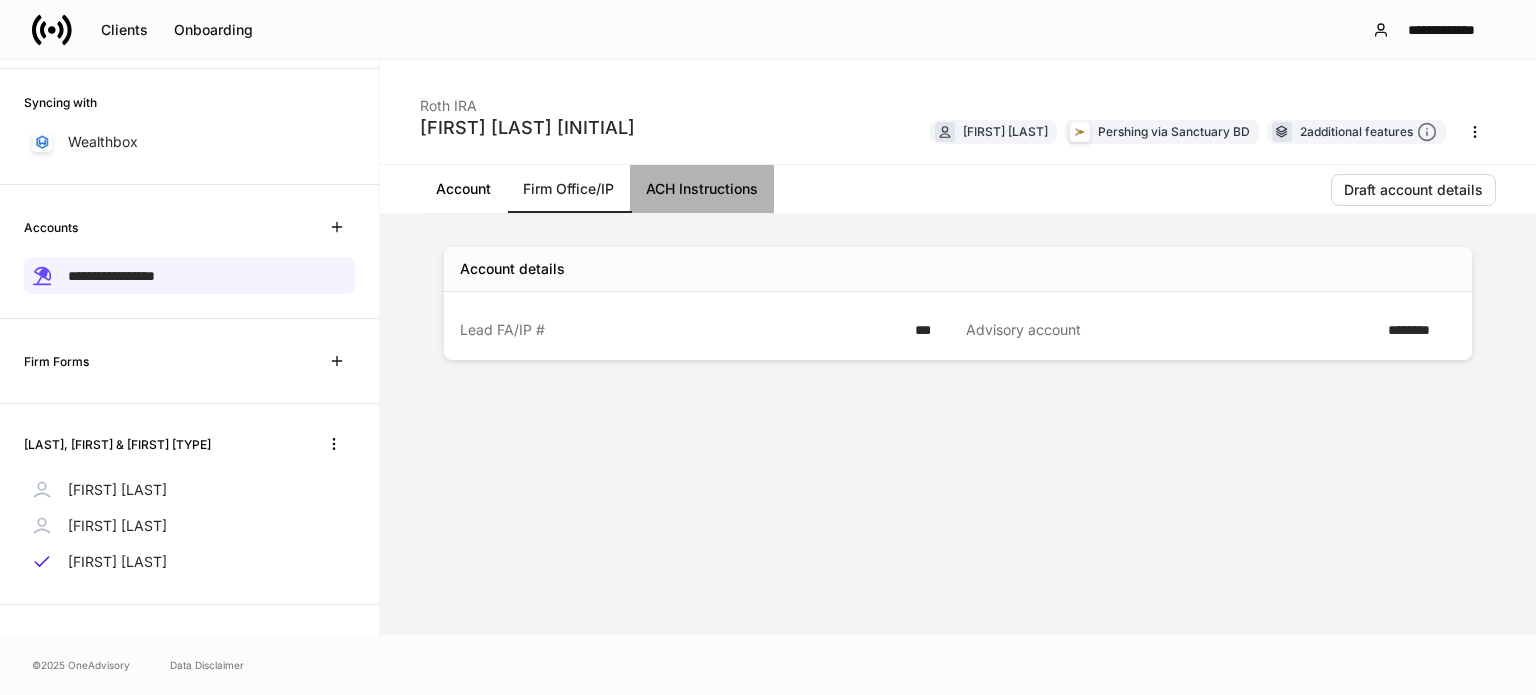 click on "ACH Instructions" at bounding box center (702, 189) 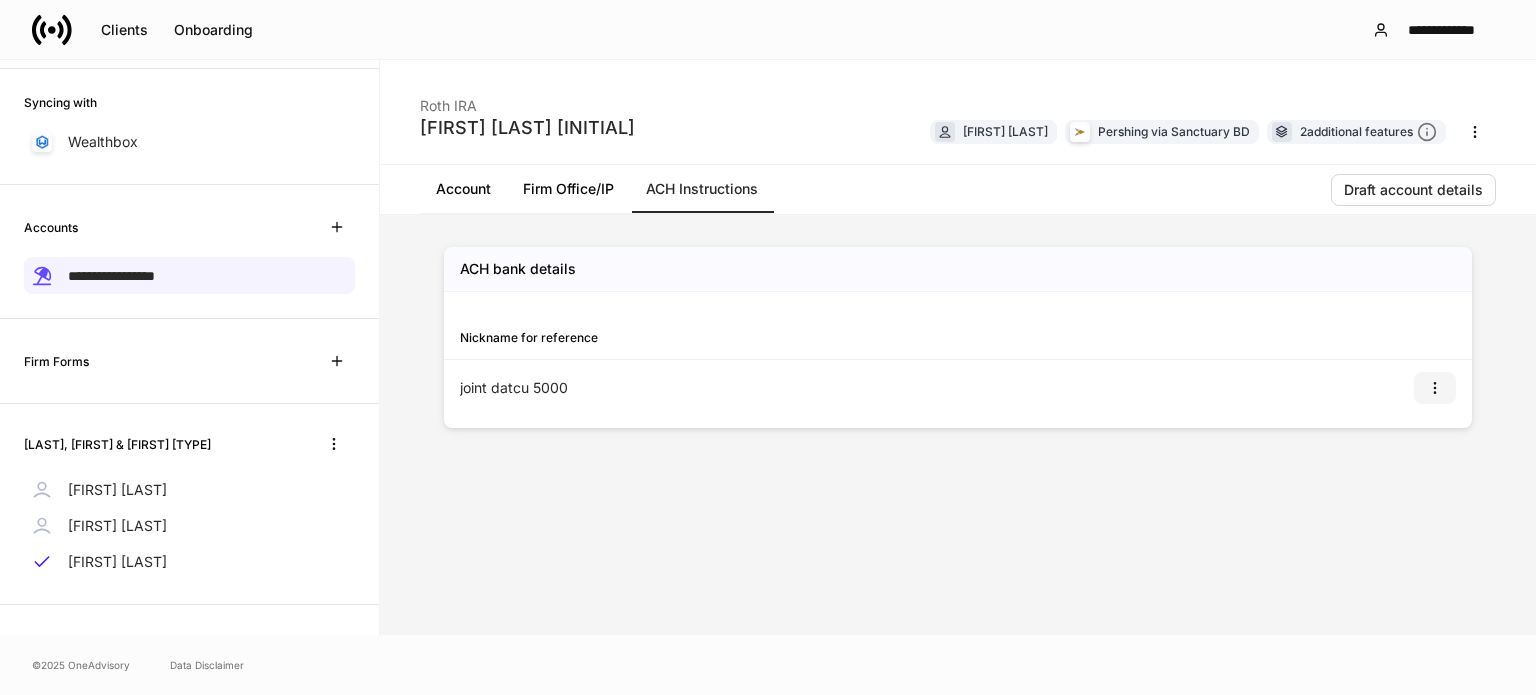 click 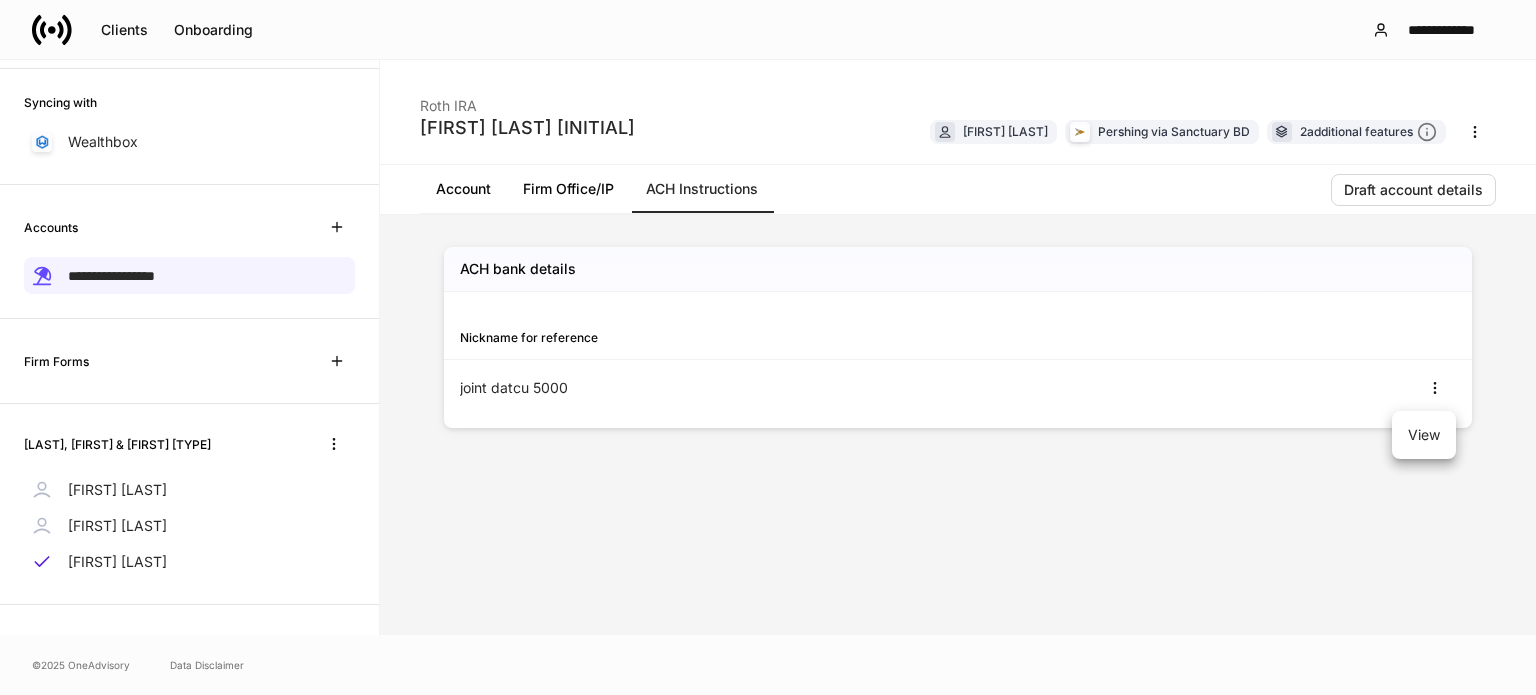 click on "View" at bounding box center (1424, 435) 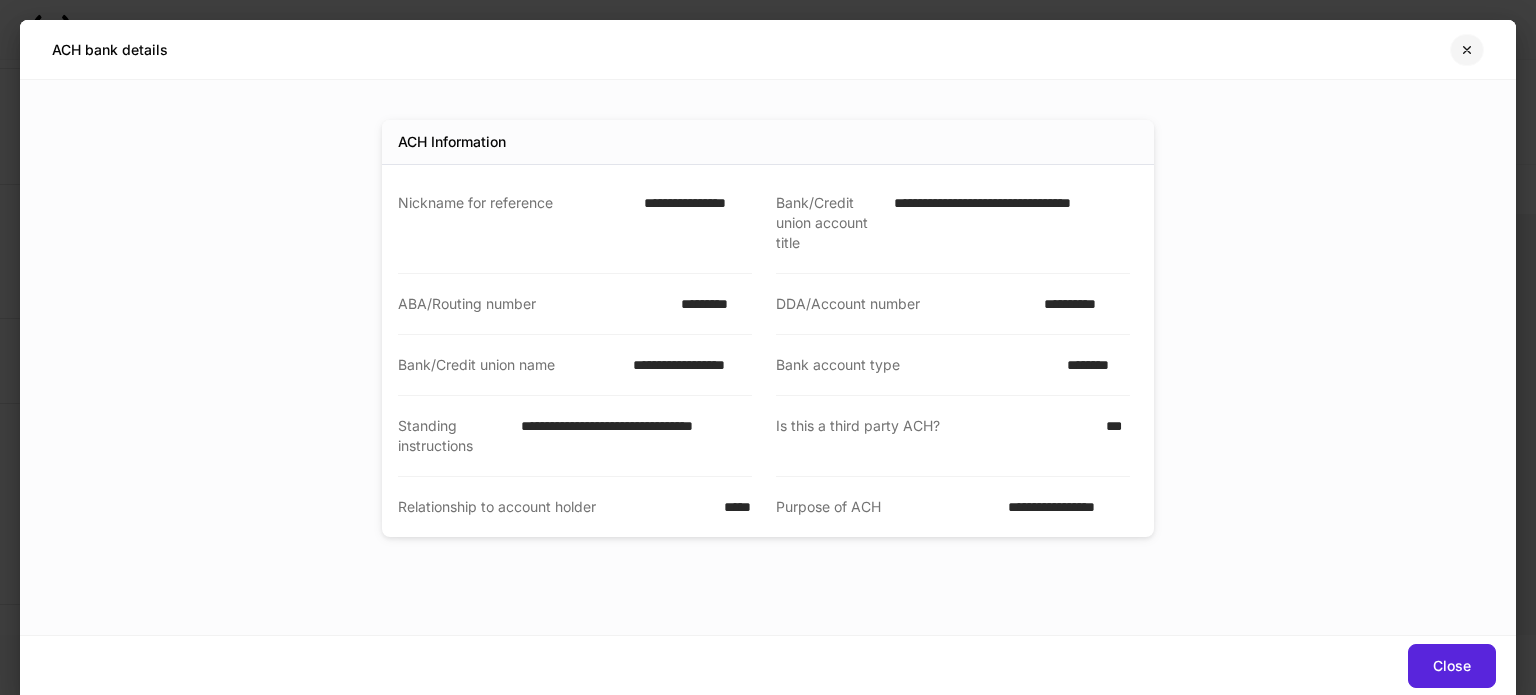 click 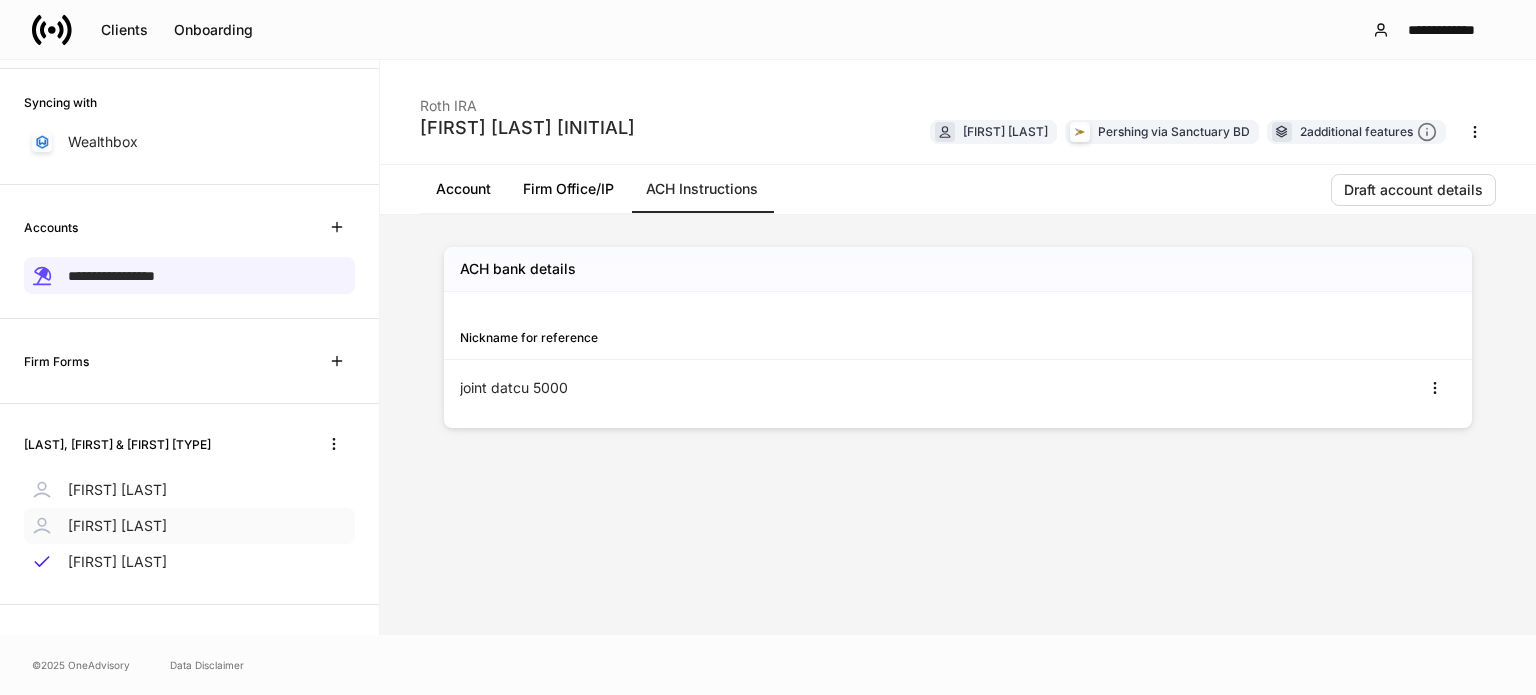 click on "Dennis Schurter" at bounding box center (117, 526) 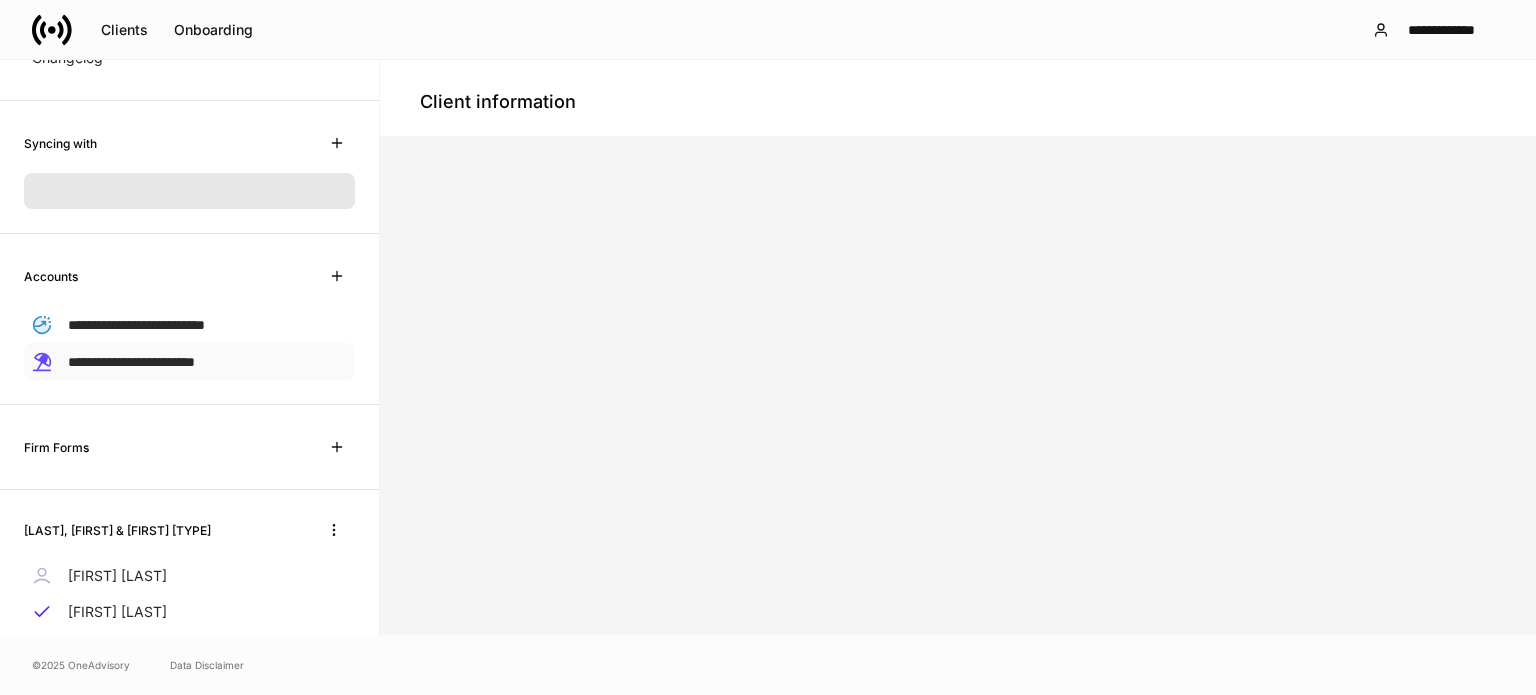 scroll, scrollTop: 272, scrollLeft: 0, axis: vertical 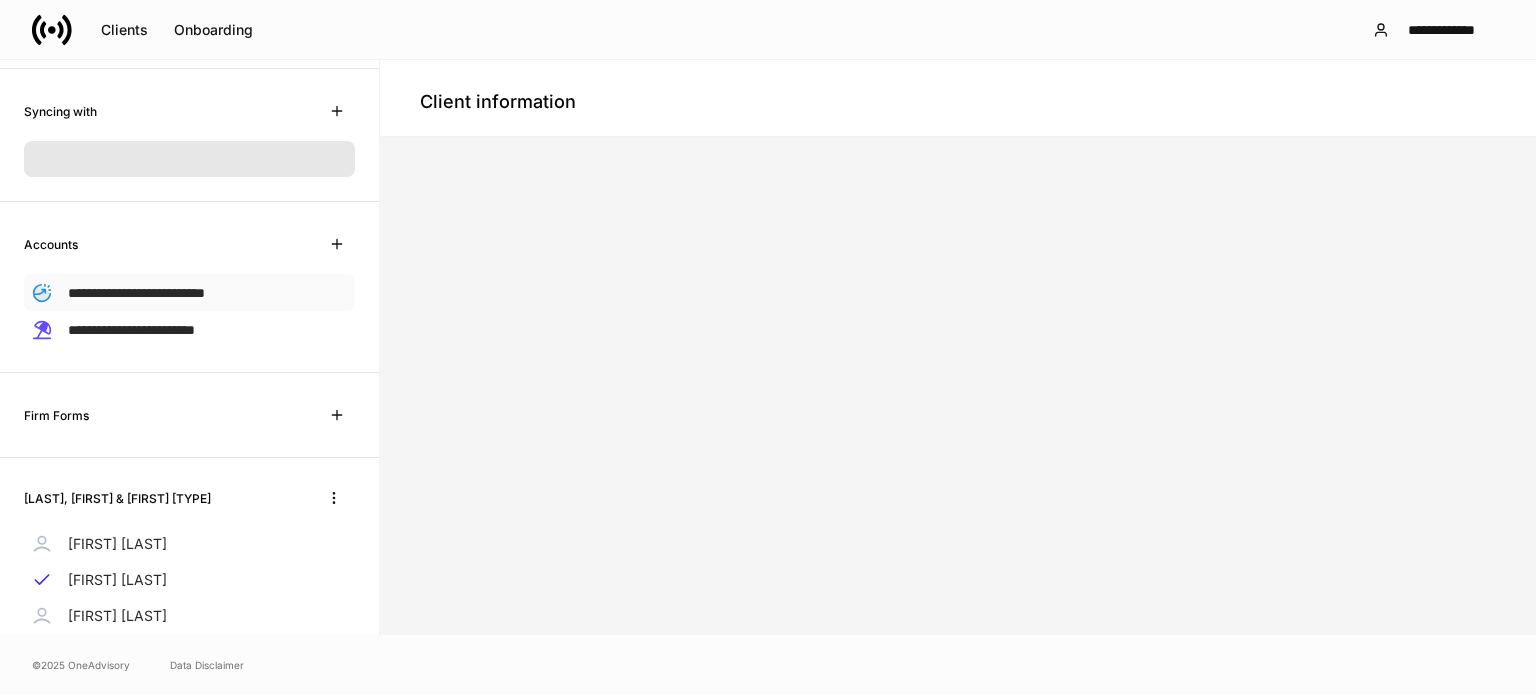 click on "**********" at bounding box center [136, 293] 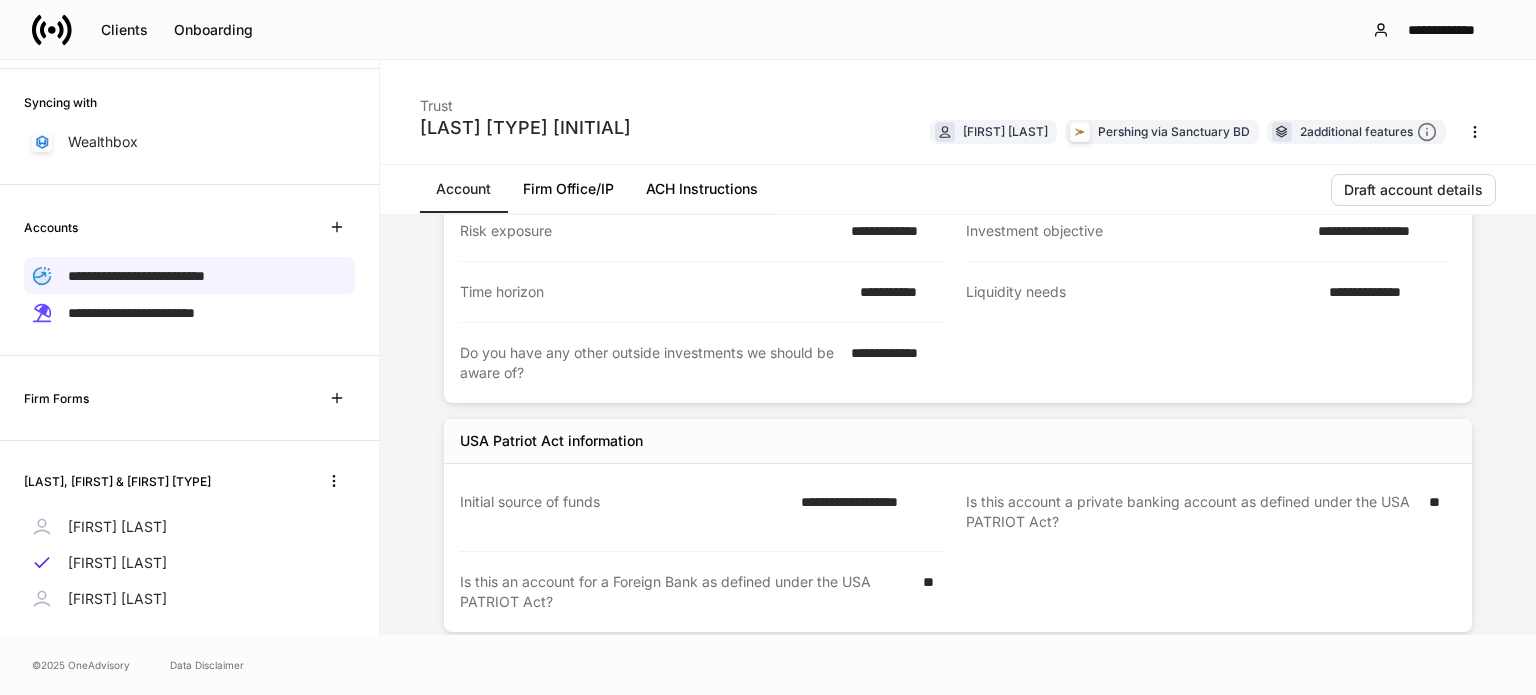 scroll, scrollTop: 1439, scrollLeft: 0, axis: vertical 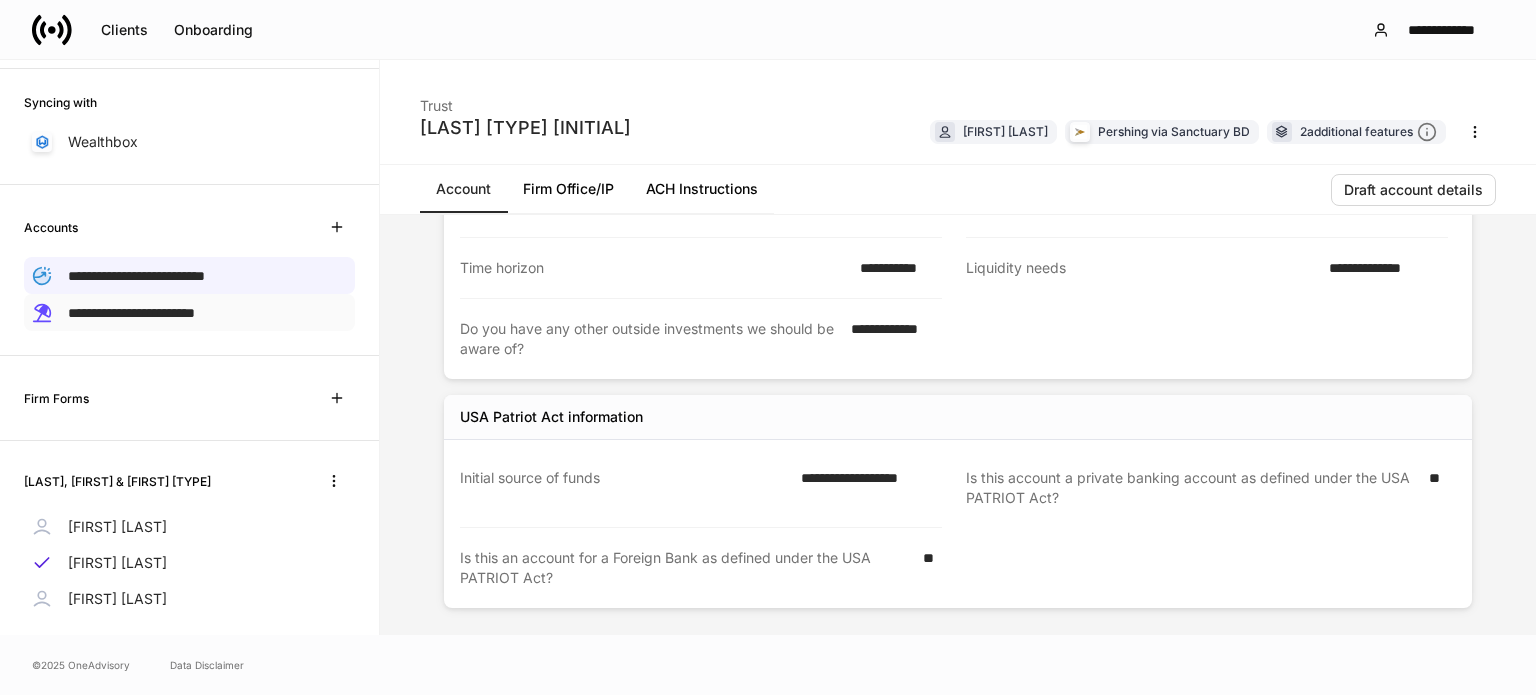 click on "**********" at bounding box center [131, 313] 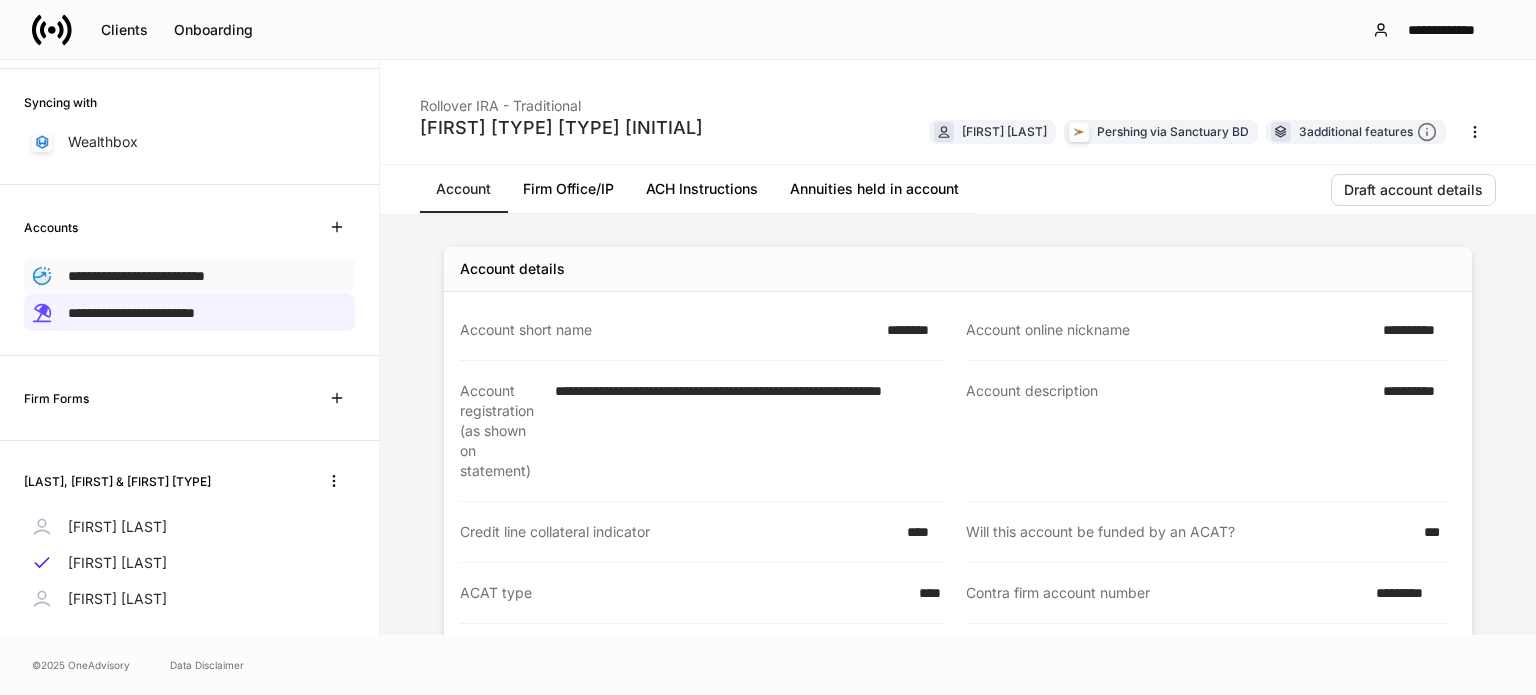 click on "**********" at bounding box center (136, 276) 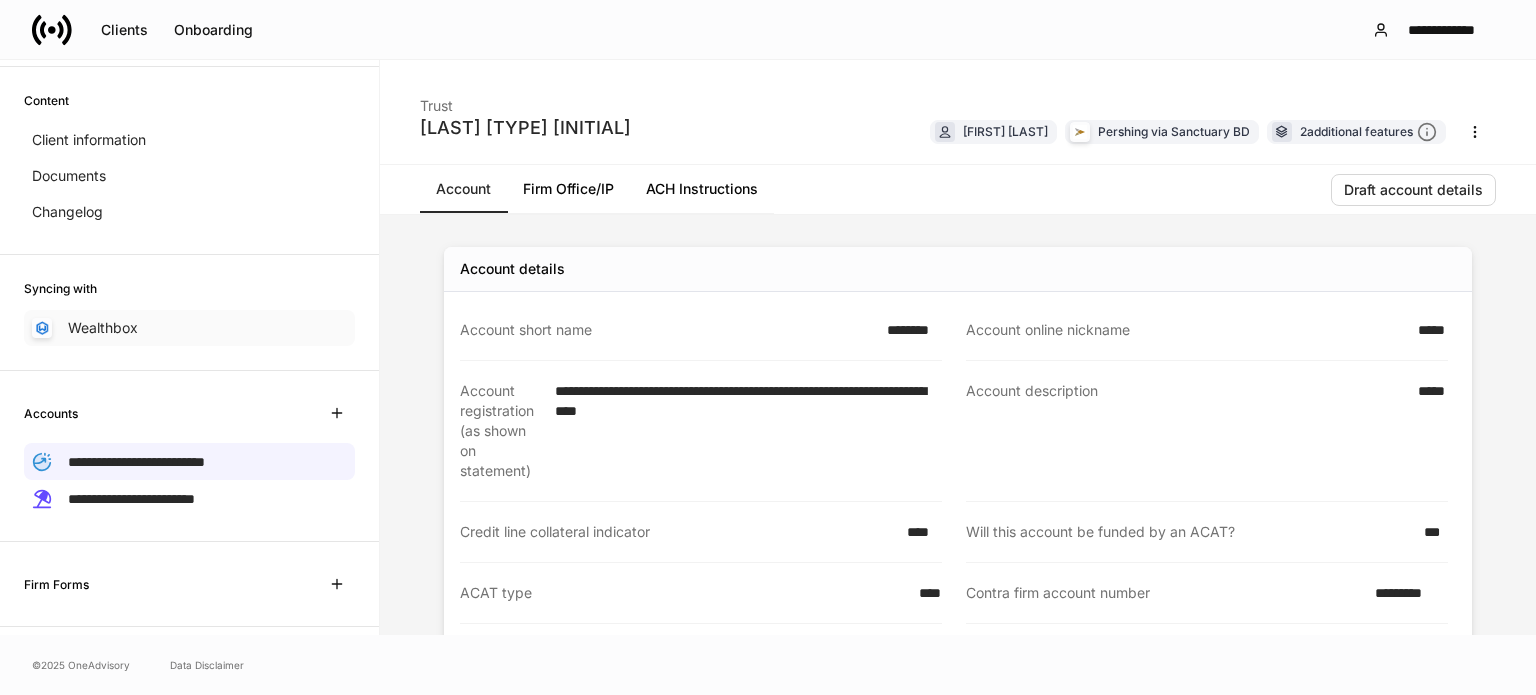 scroll, scrollTop: 0, scrollLeft: 0, axis: both 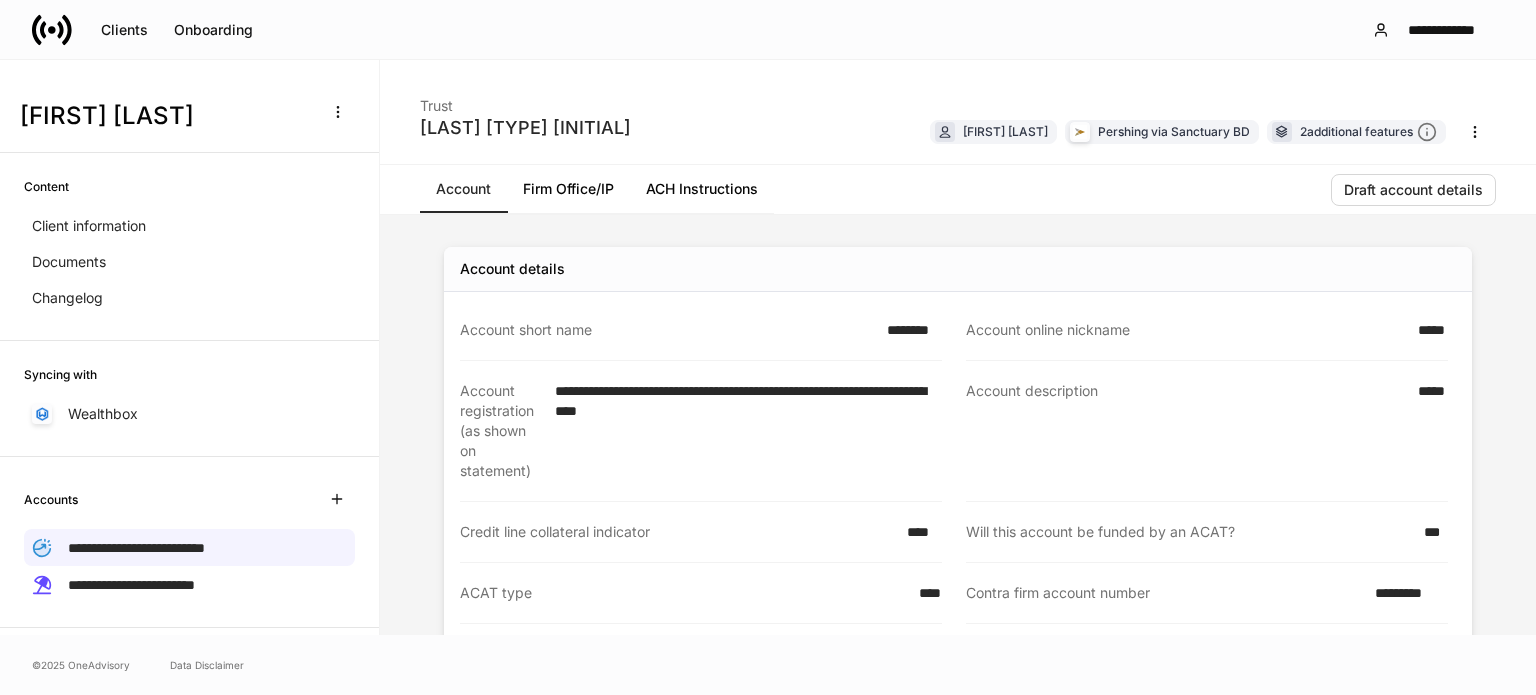 click 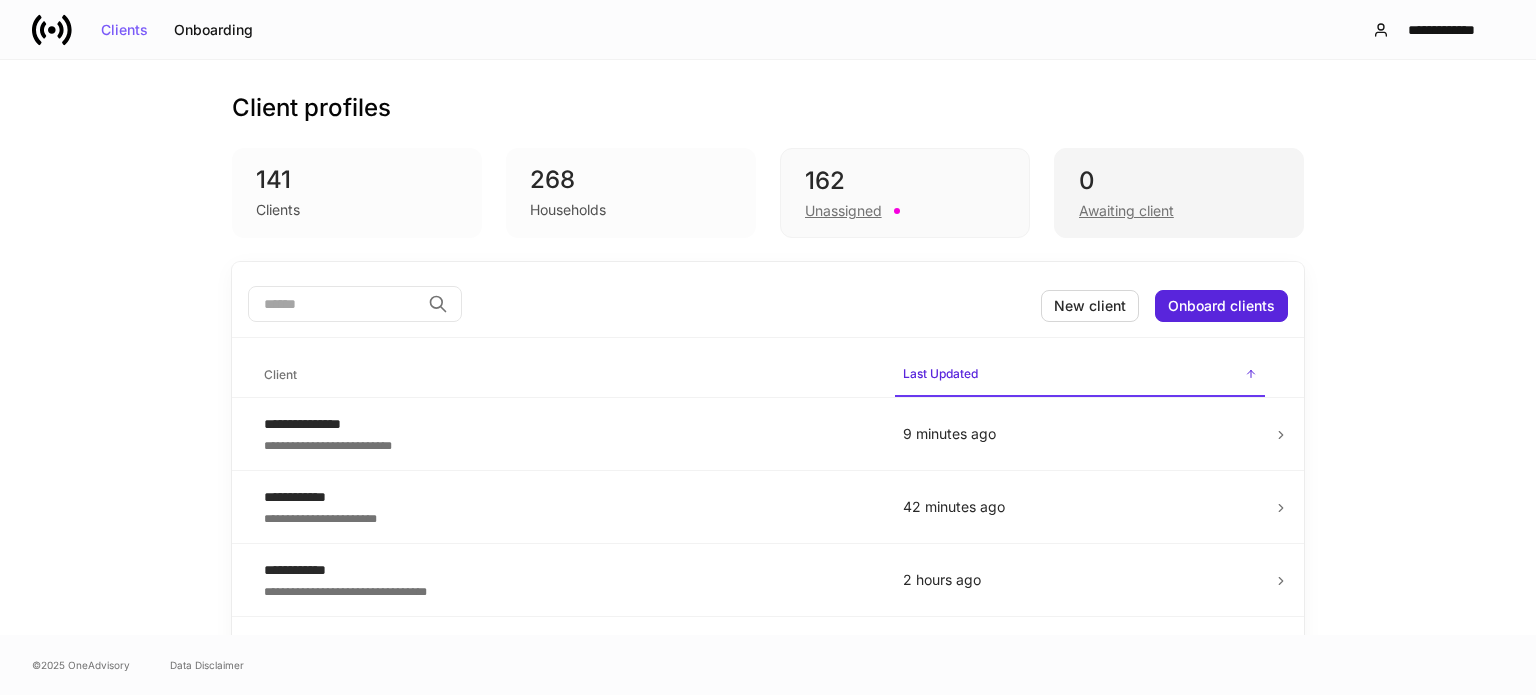 click on "Awaiting client" at bounding box center (1126, 211) 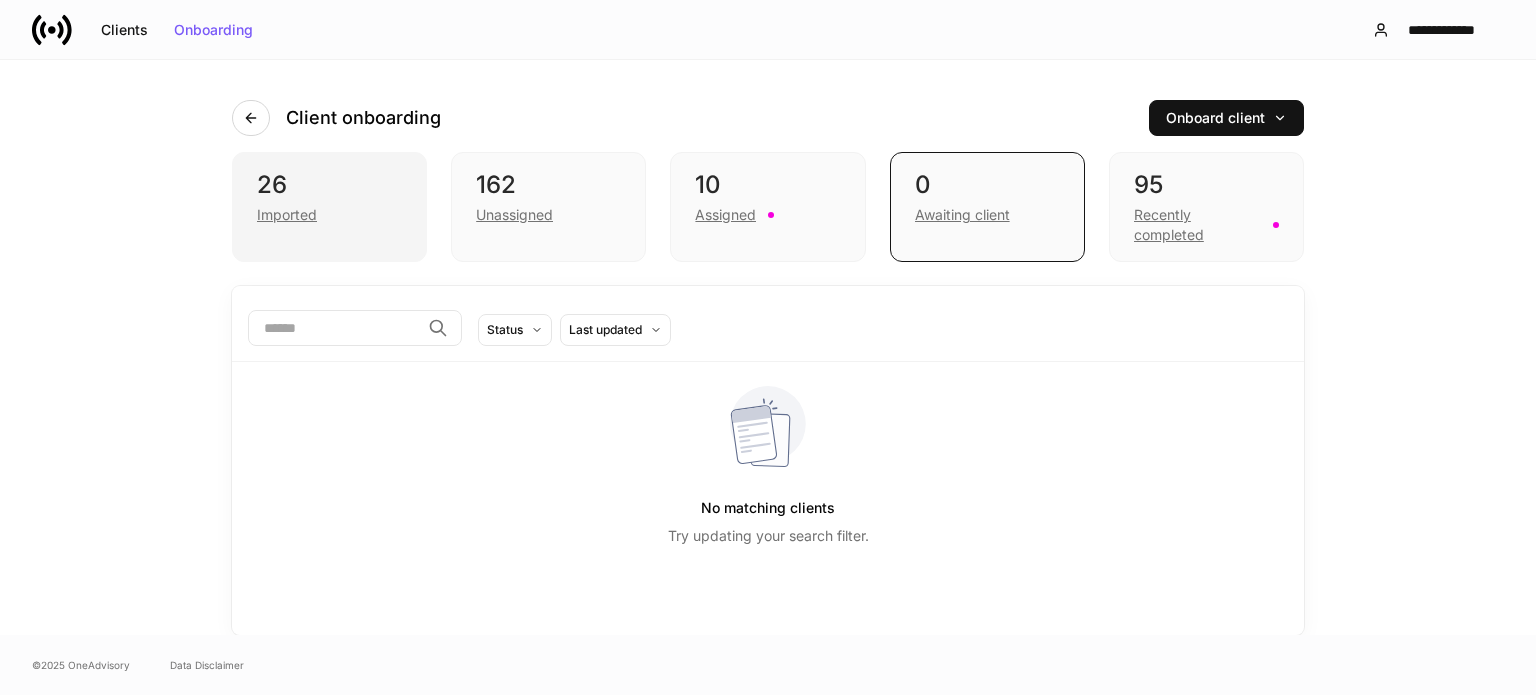 click on "Imported" at bounding box center (287, 215) 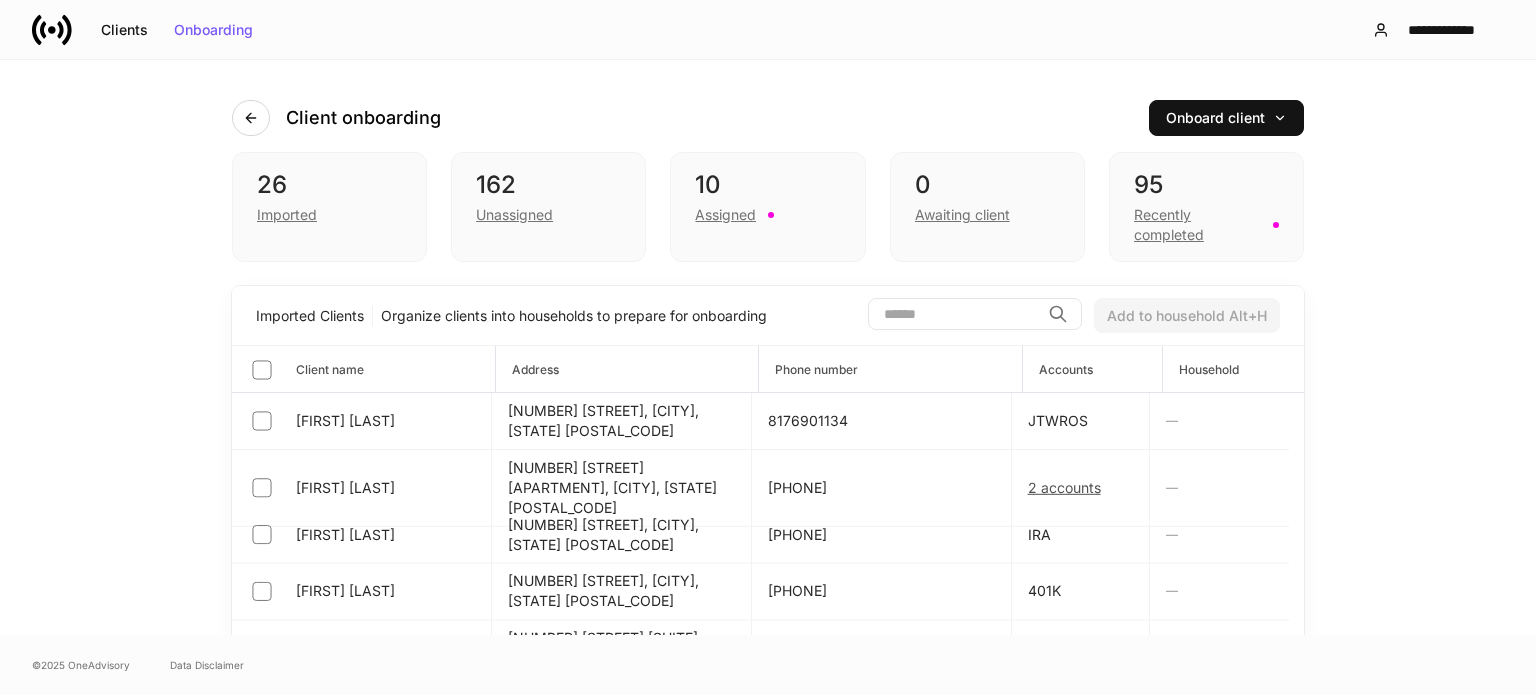 click at bounding box center (954, 314) 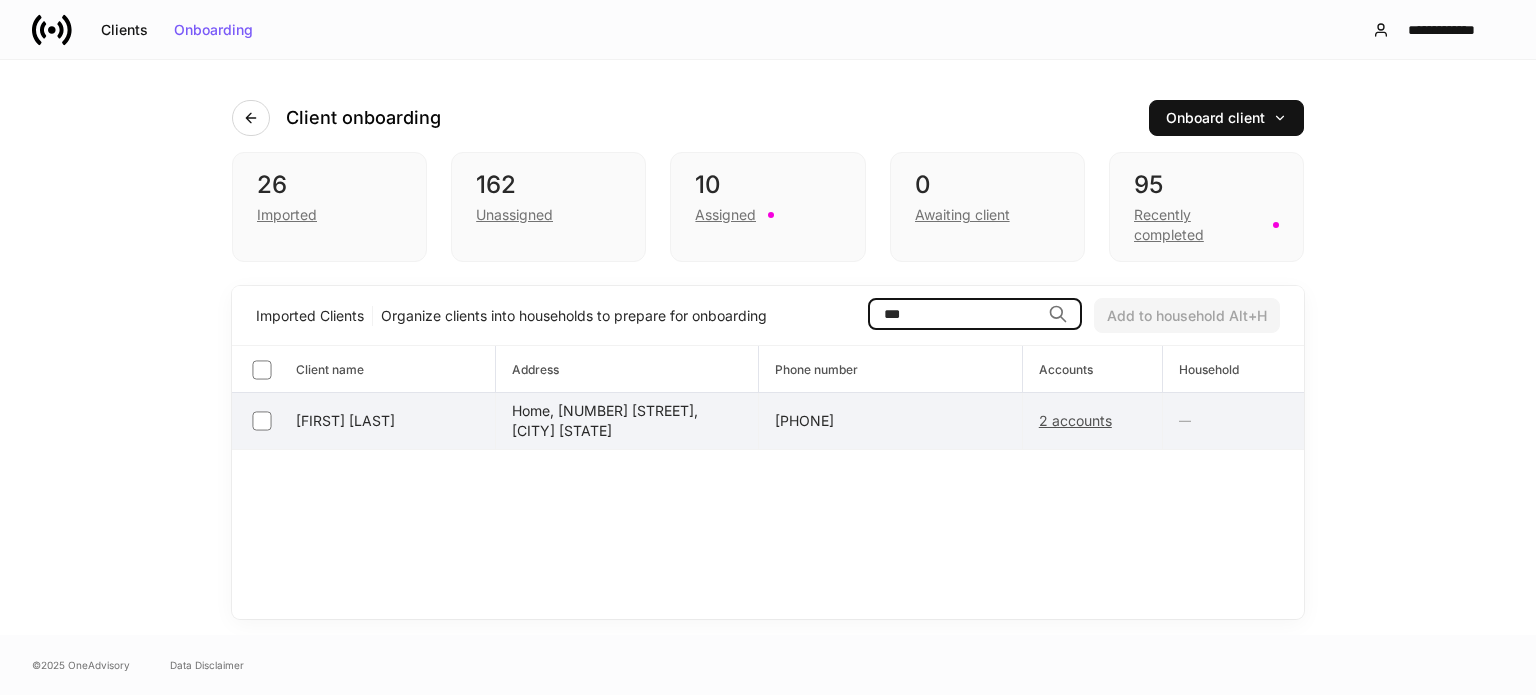 type on "***" 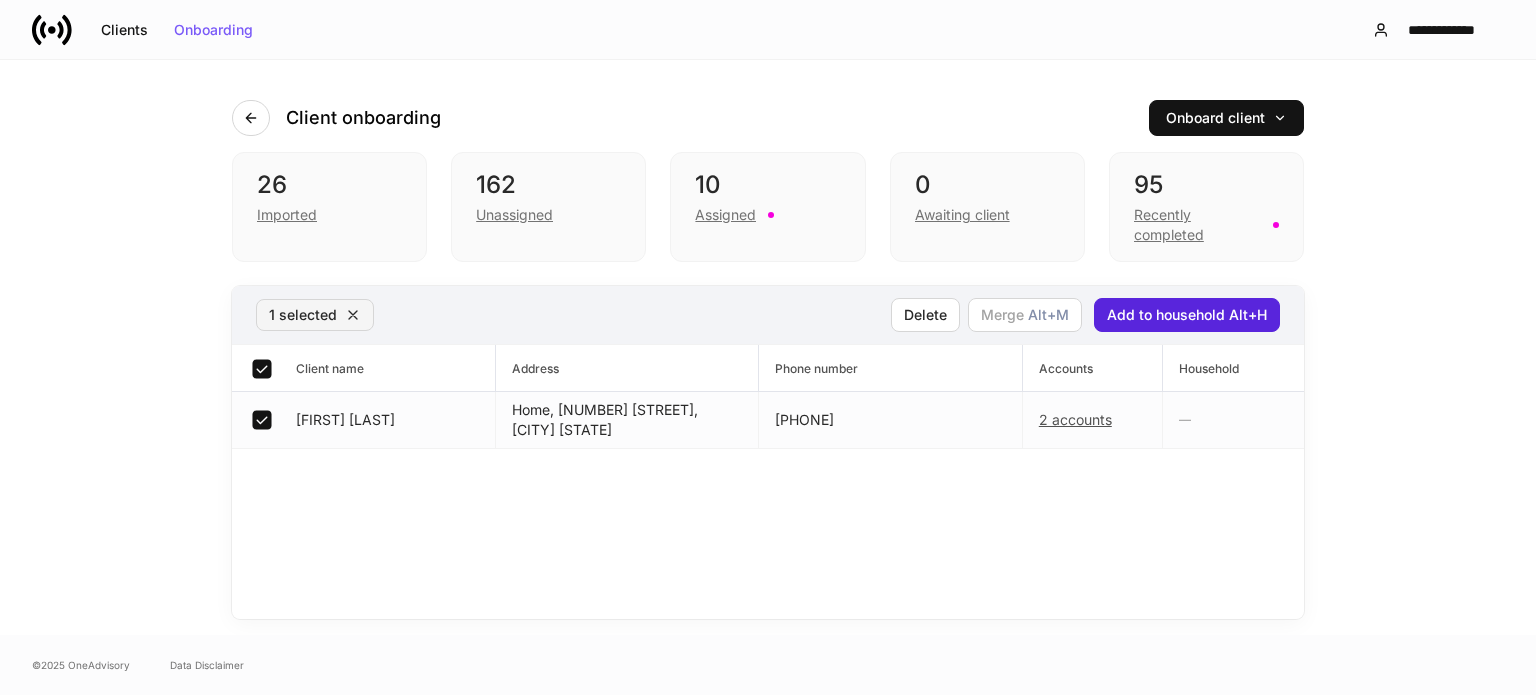 click 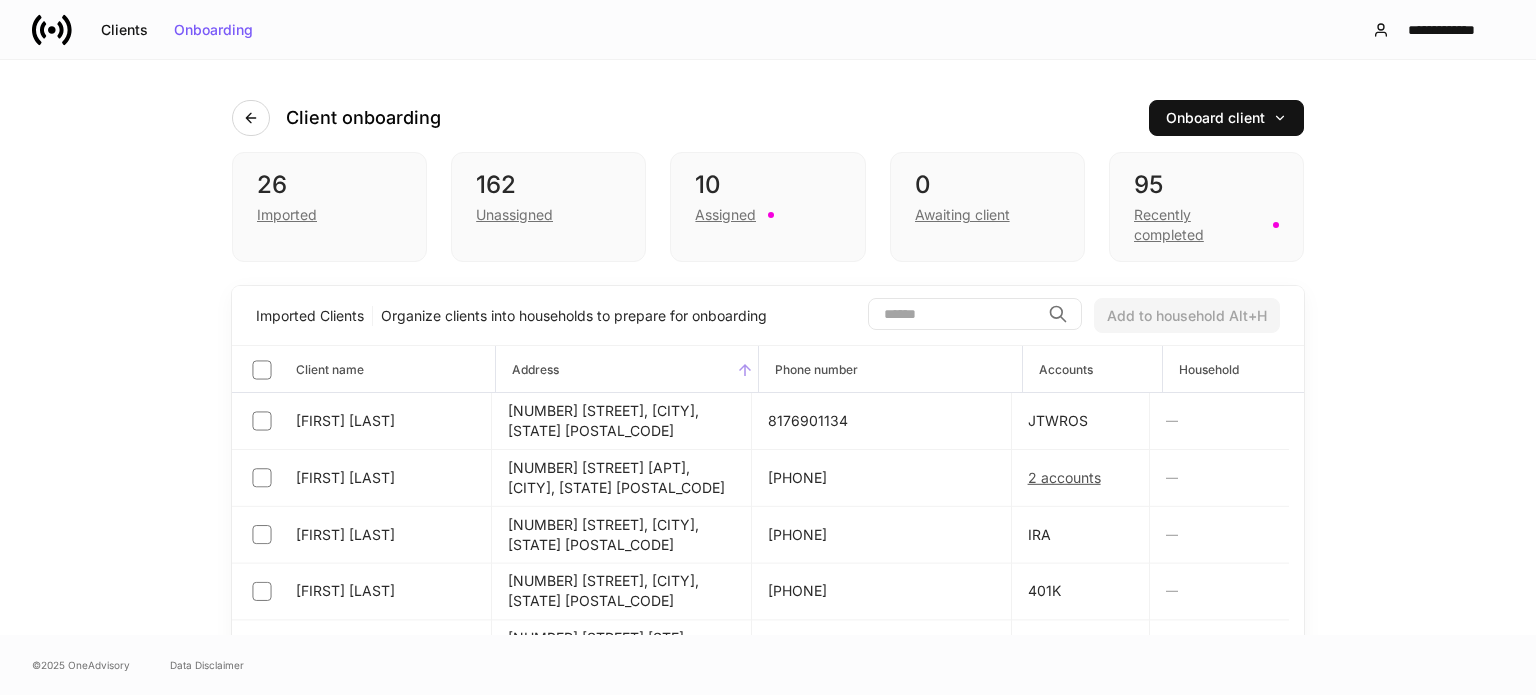 scroll, scrollTop: 0, scrollLeft: 0, axis: both 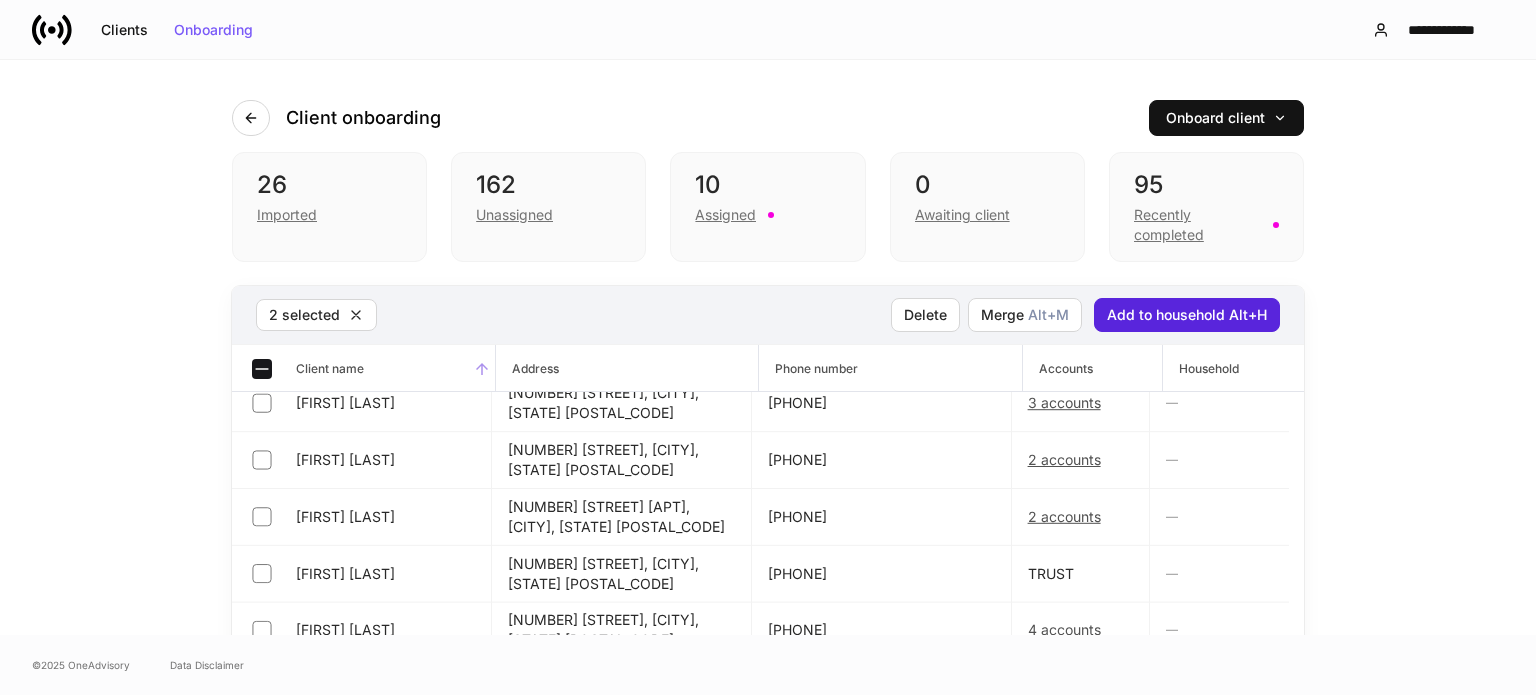 click on "Client name" at bounding box center [330, 368] 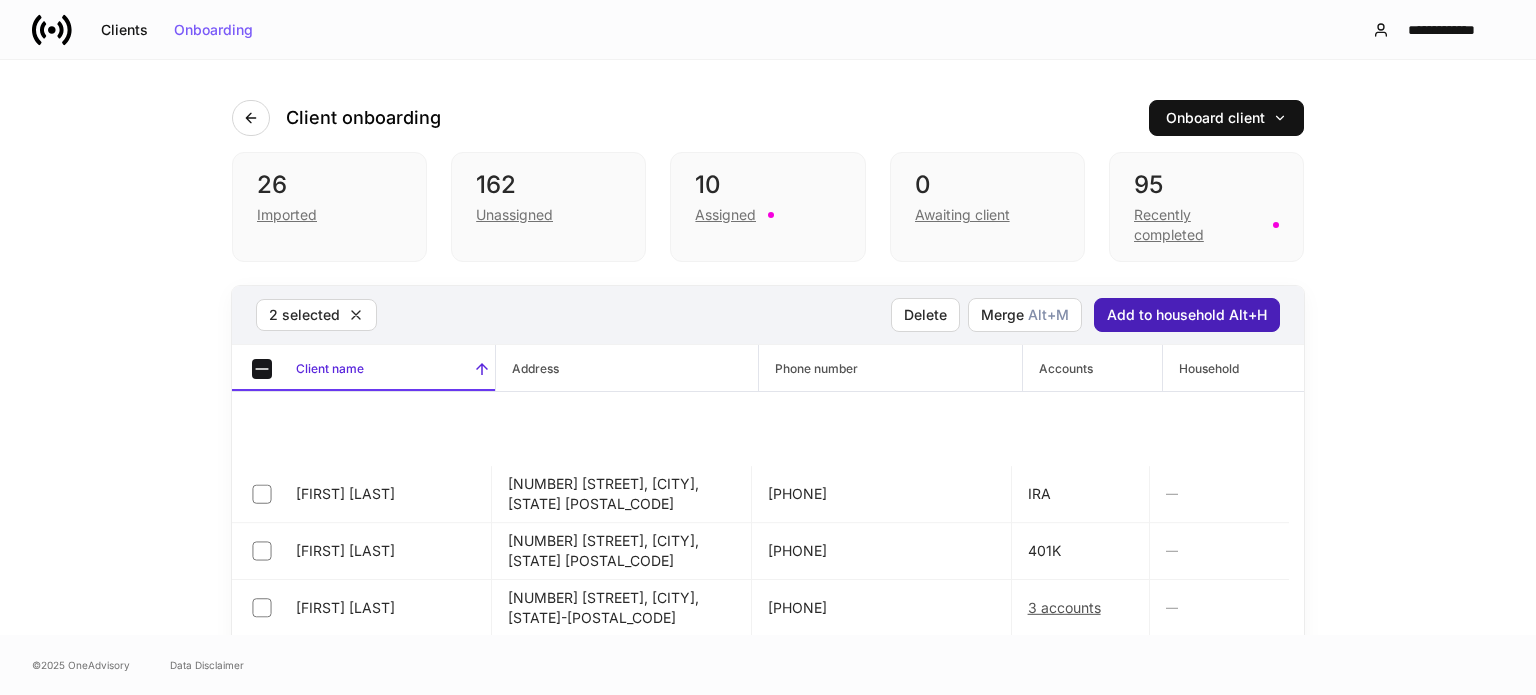 scroll, scrollTop: 313, scrollLeft: 0, axis: vertical 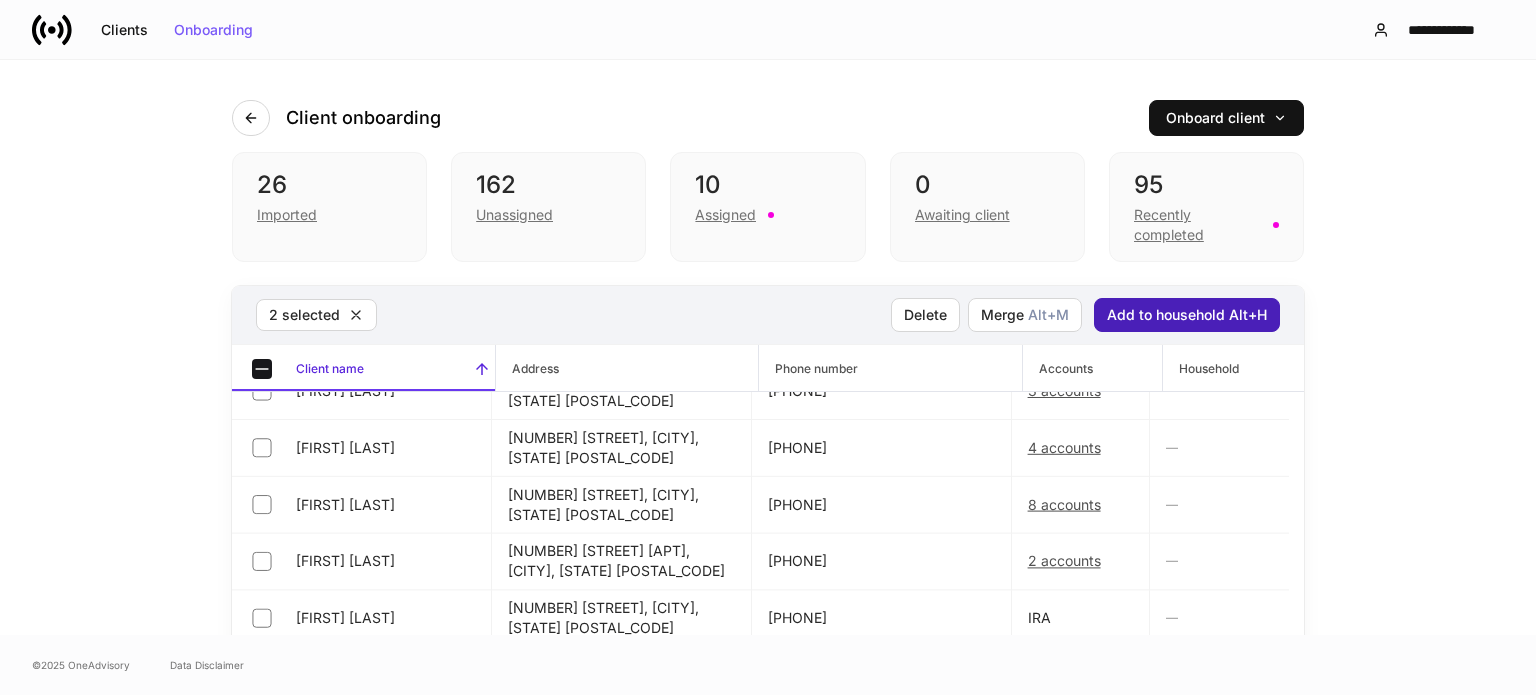 click on "Add to household Alt+H" at bounding box center [1187, 315] 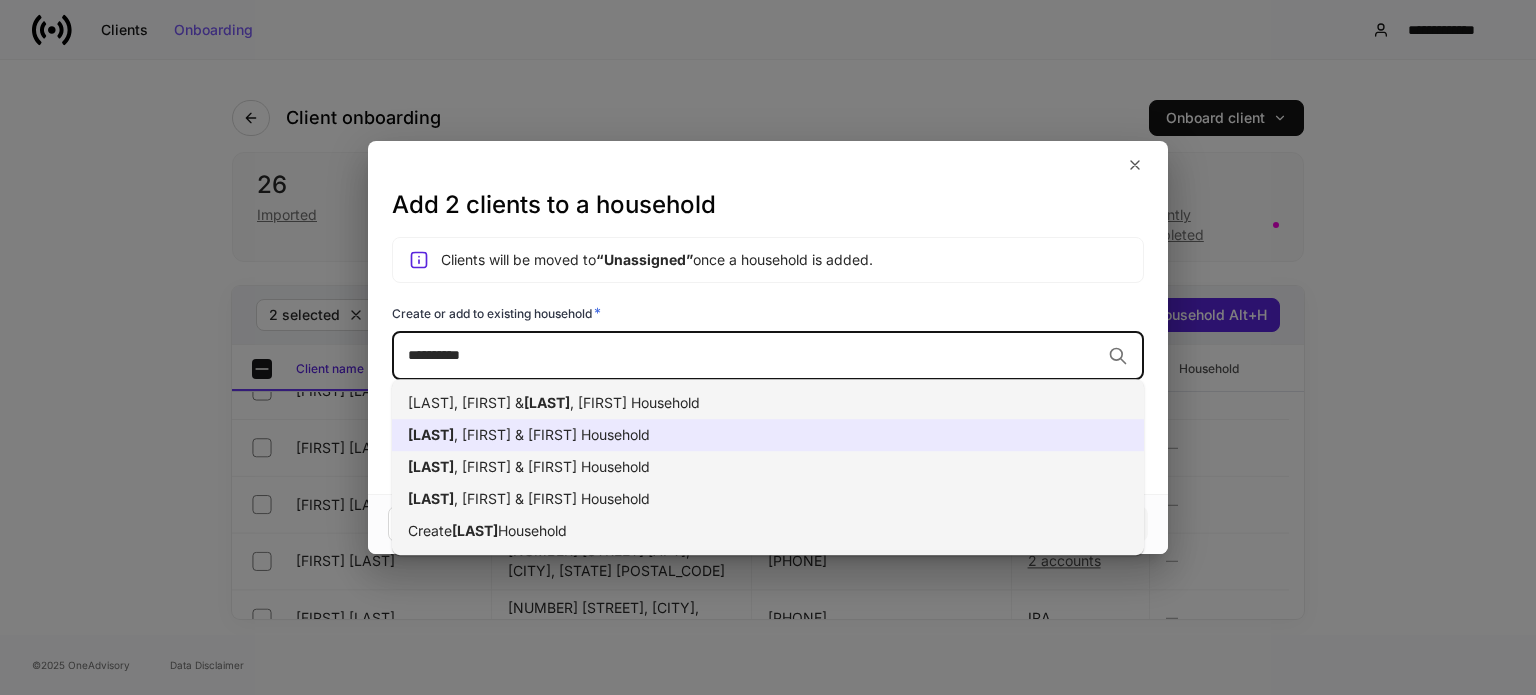 click on "[LAST]" at bounding box center (431, 434) 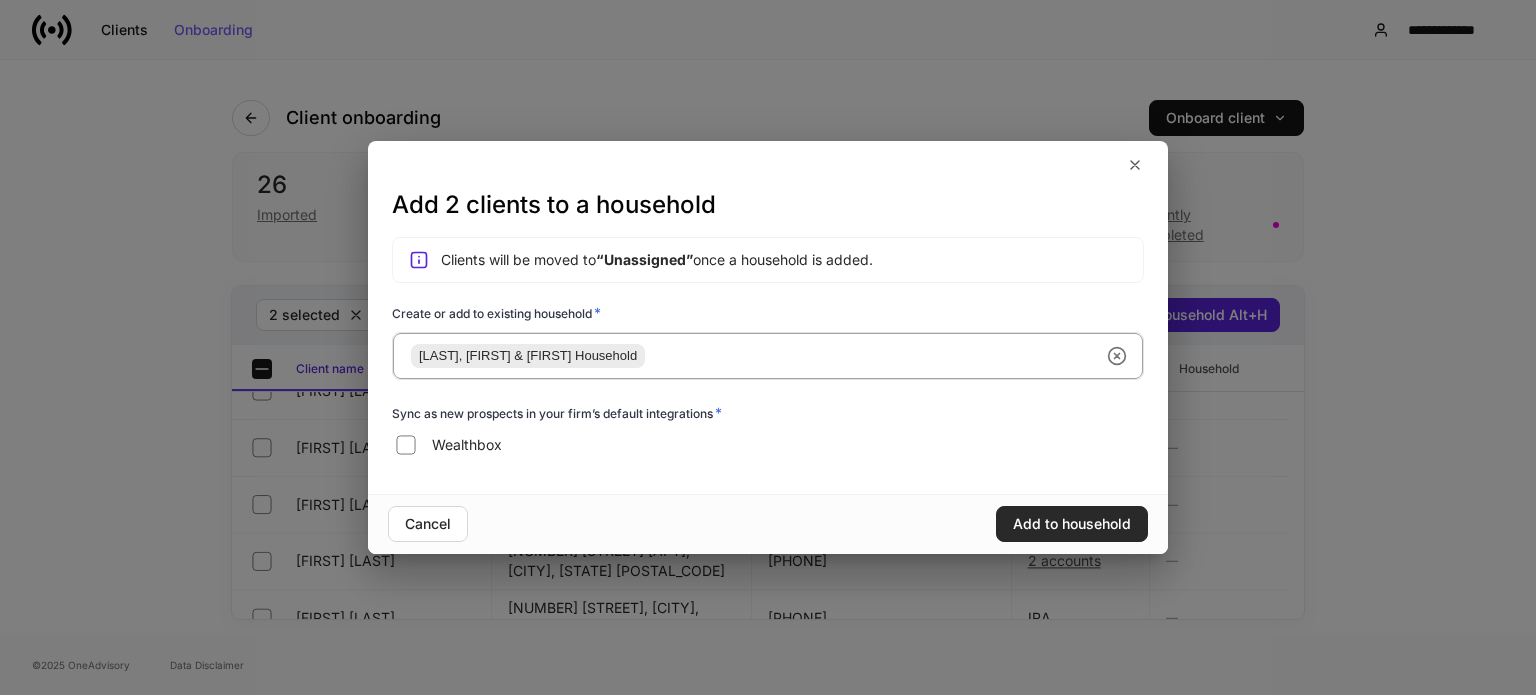 click on "Add to household" at bounding box center [1072, 524] 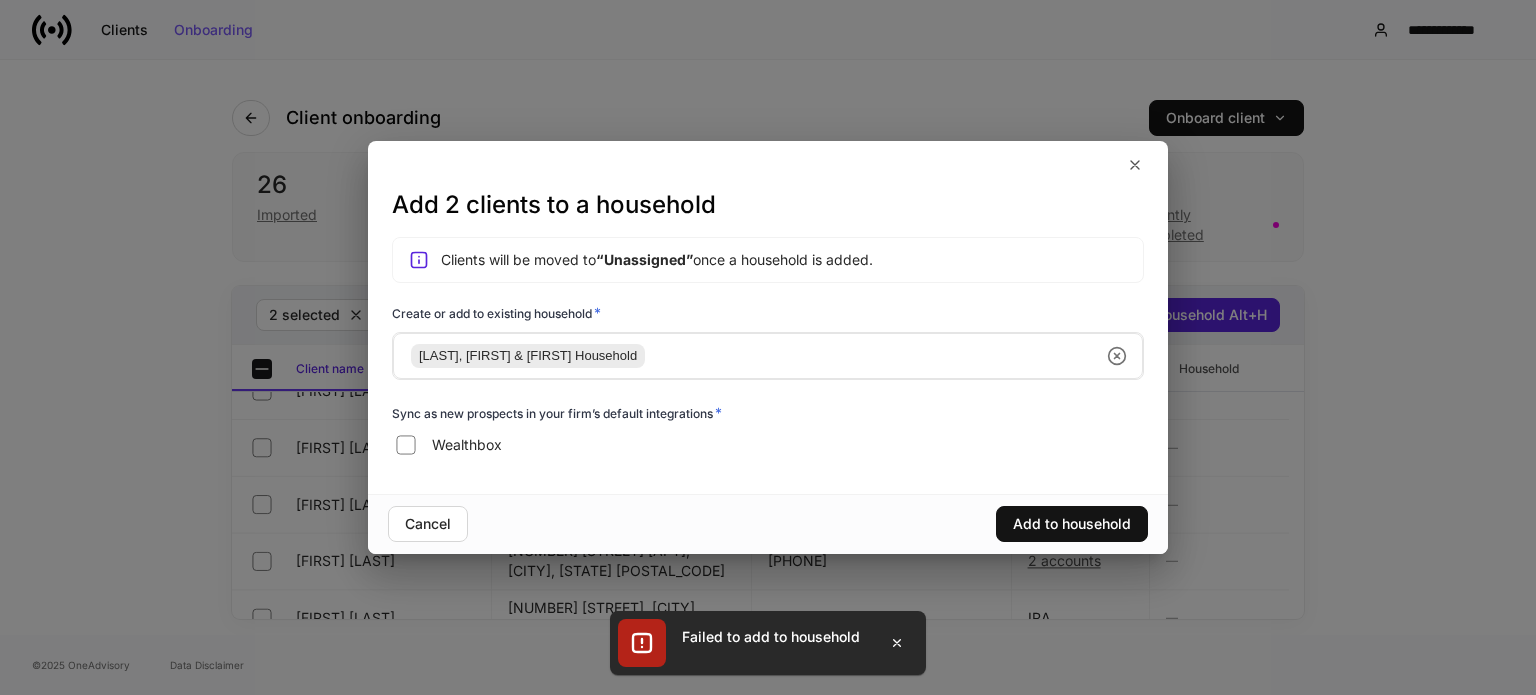 click 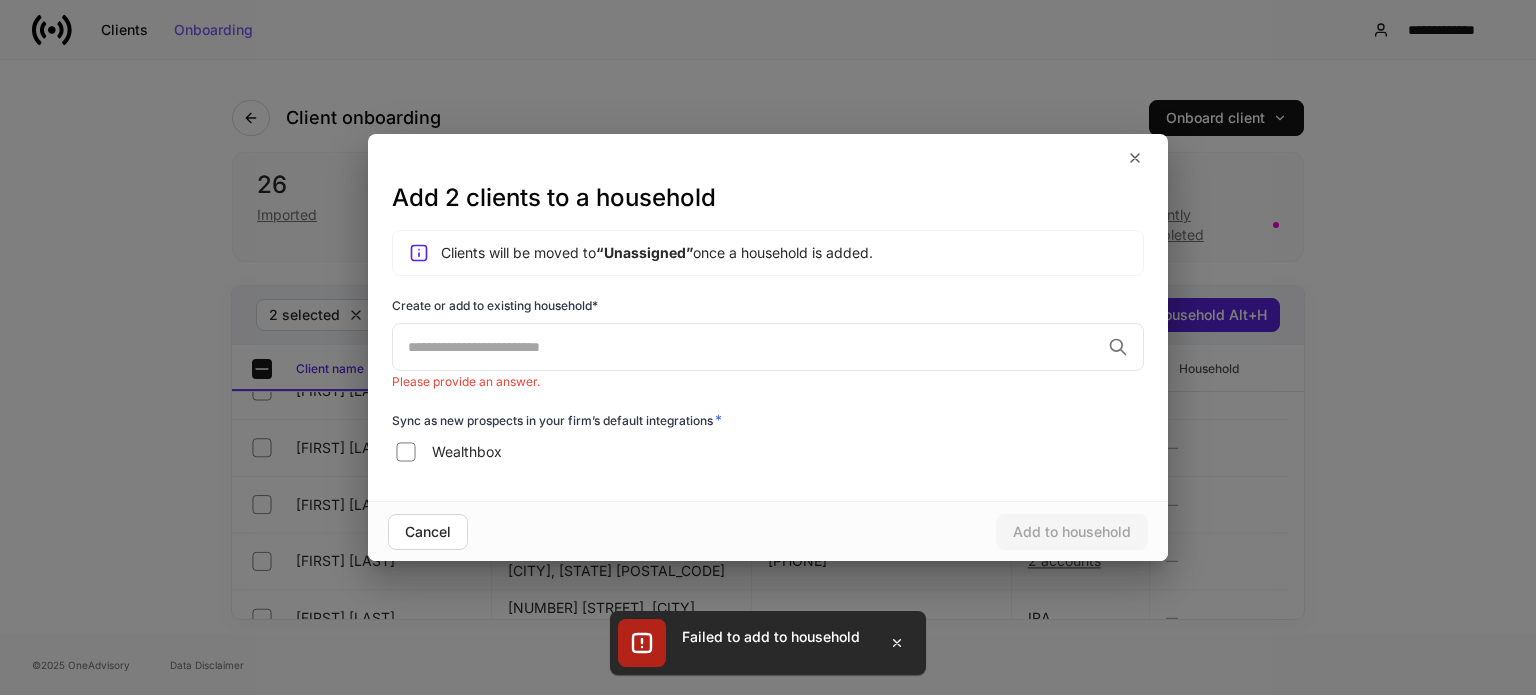 click at bounding box center (754, 347) 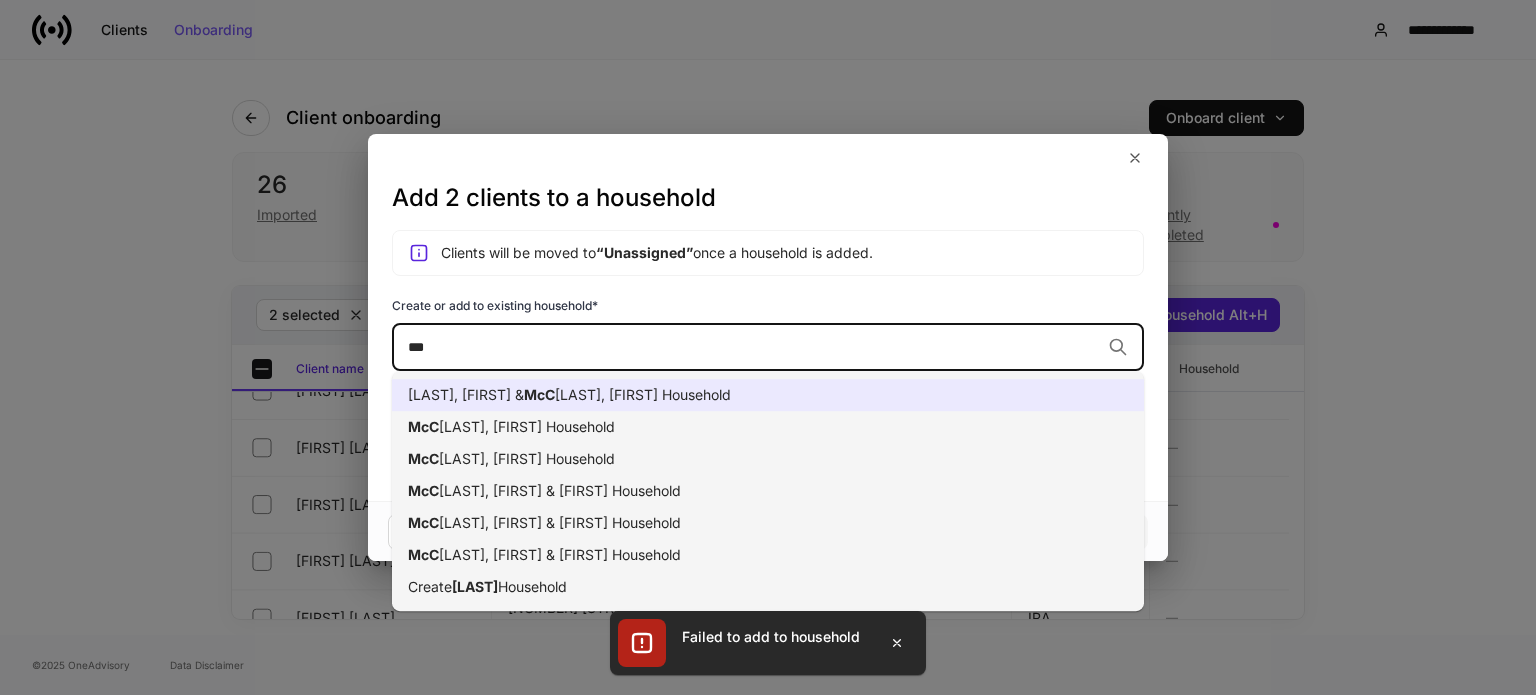 drag, startPoint x: 636, startPoint y: 391, endPoint x: 628, endPoint y: 419, distance: 29.12044 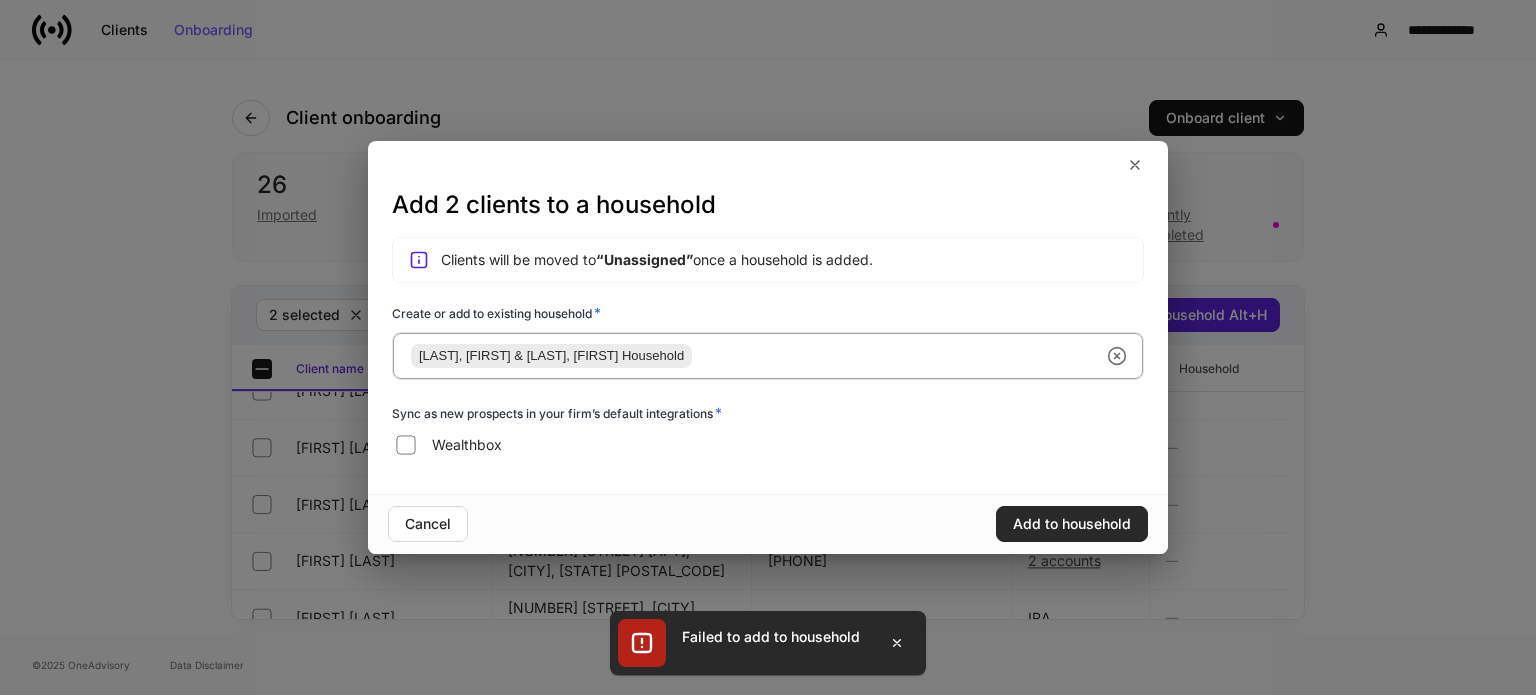 click on "Add to household" at bounding box center (1072, 524) 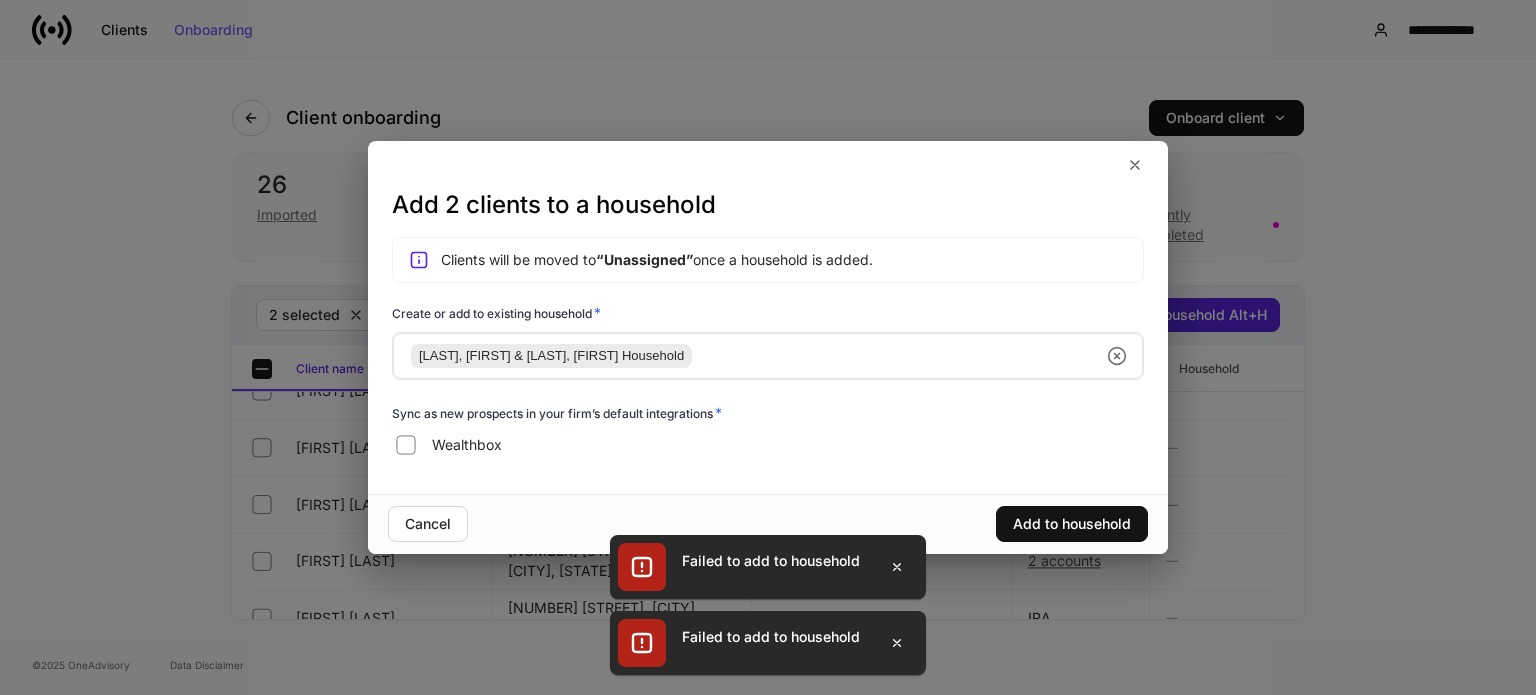 click on "Harris, Noah & McCullough, Donna Household ​" at bounding box center (768, 357) 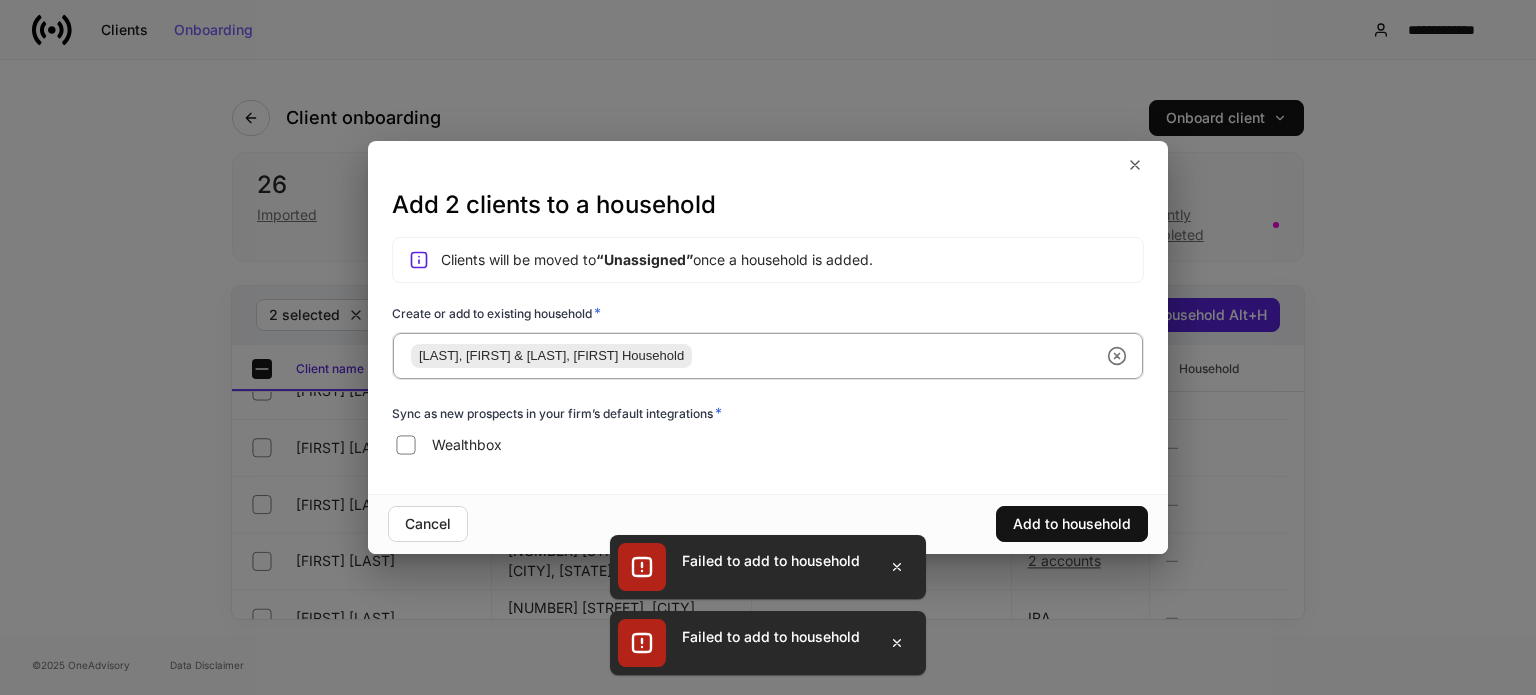click 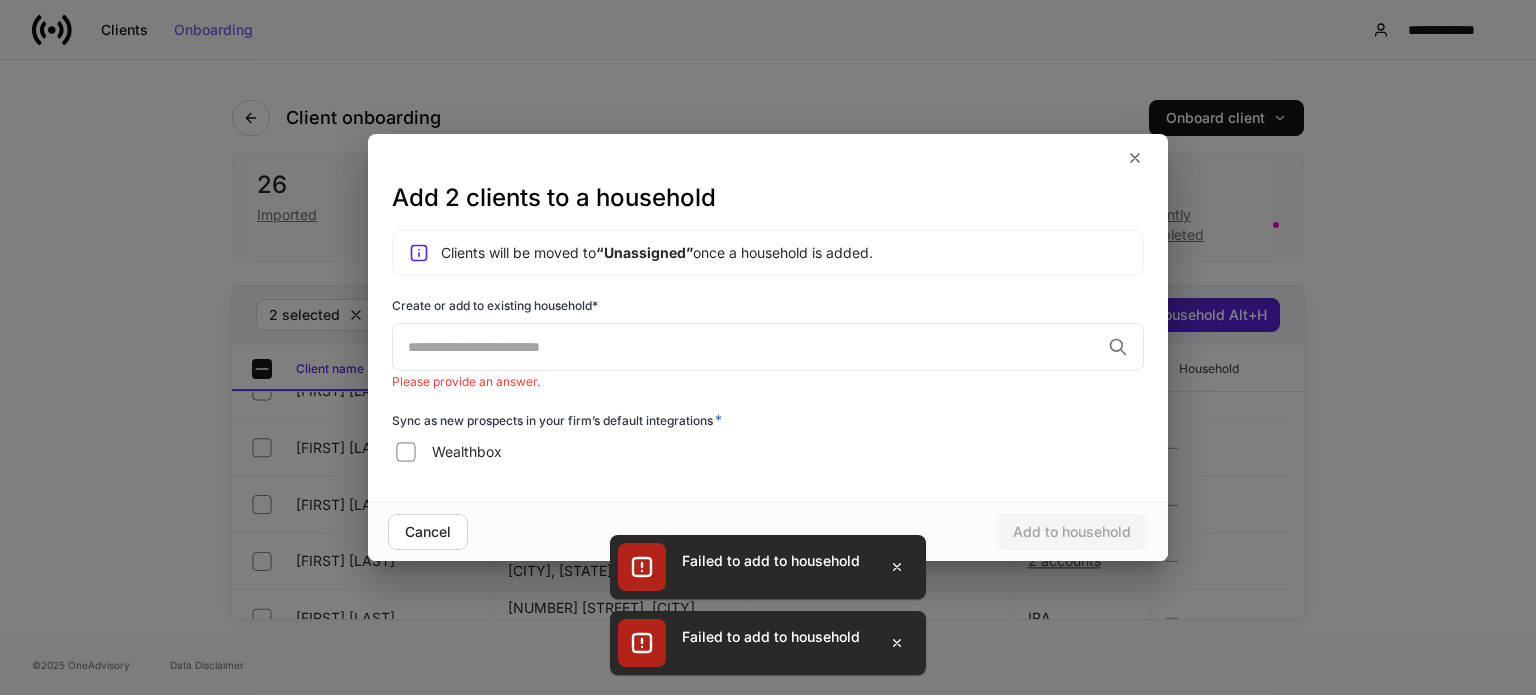 click on "​" at bounding box center (768, 347) 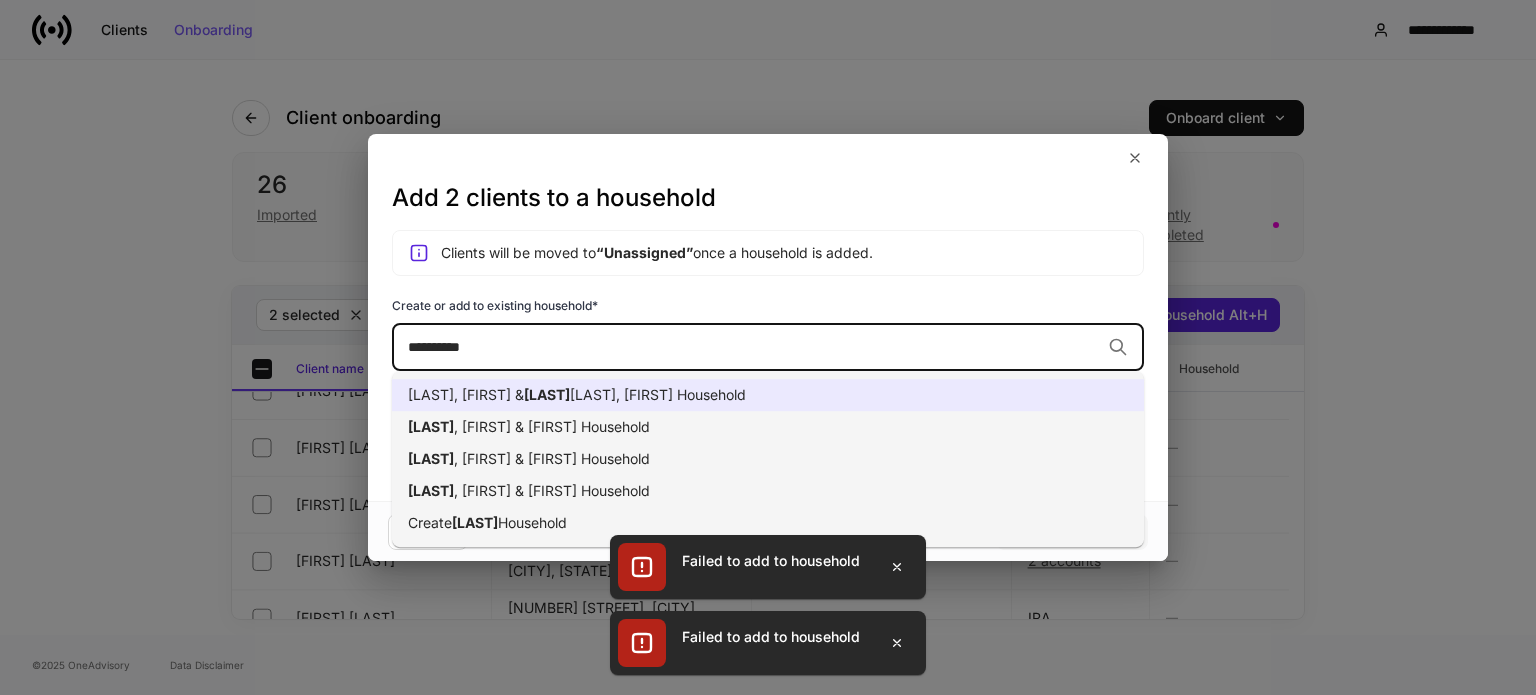 type on "**********" 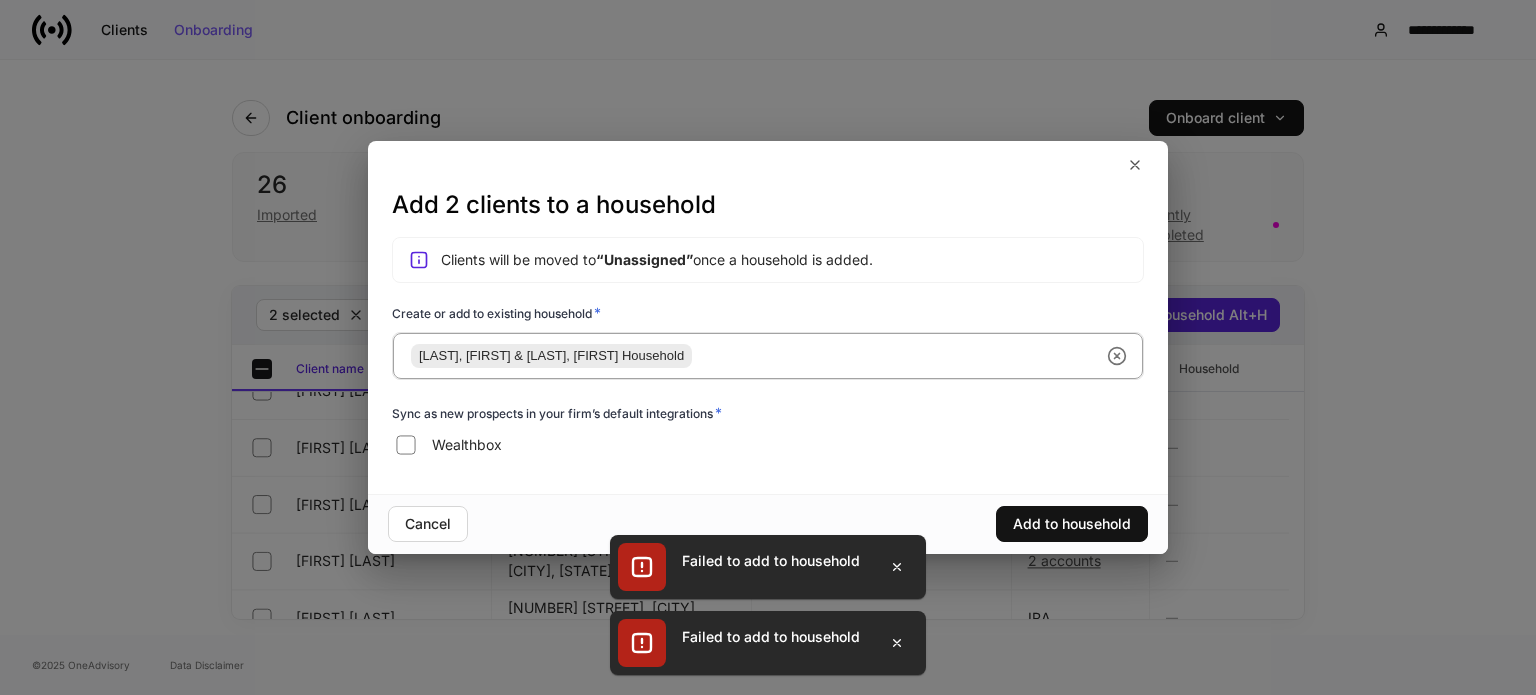 drag, startPoint x: 1101, startPoint y: 359, endPoint x: 1113, endPoint y: 357, distance: 12.165525 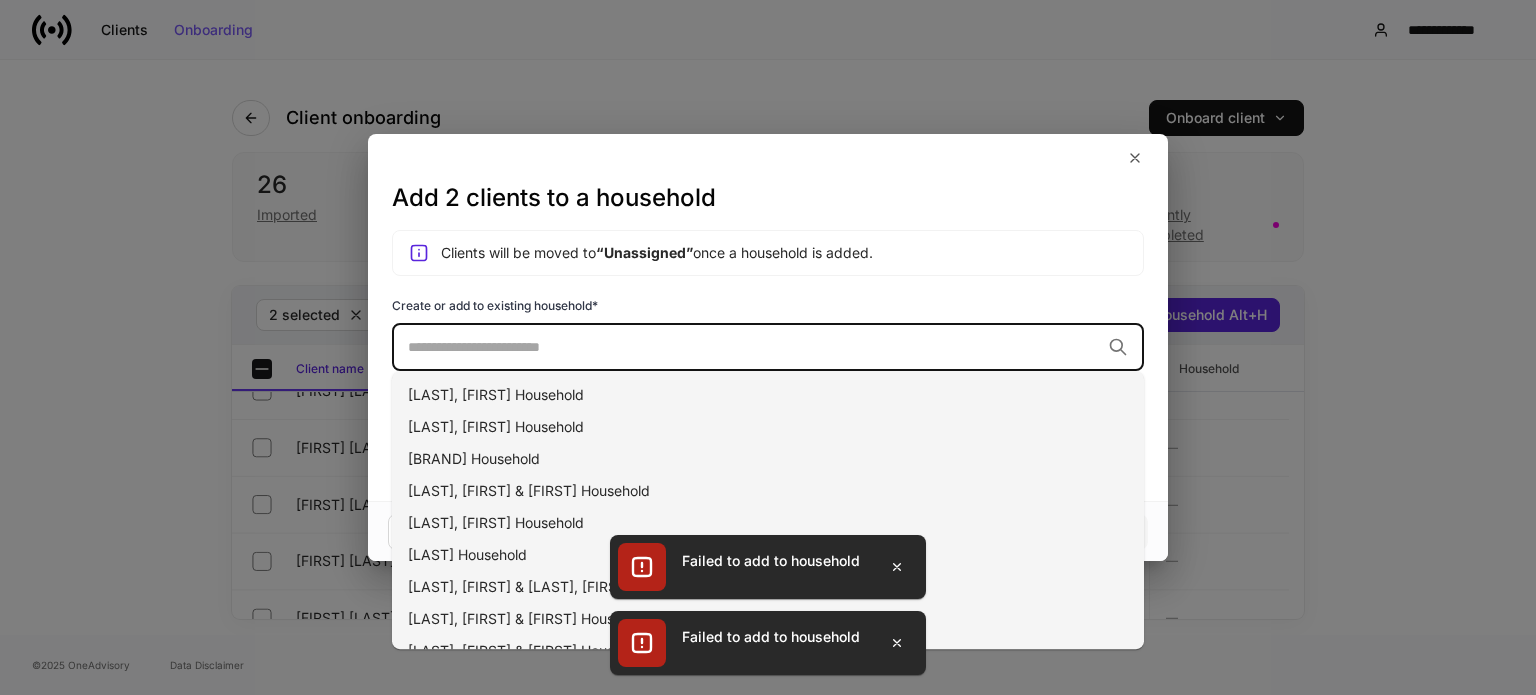 click at bounding box center (754, 347) 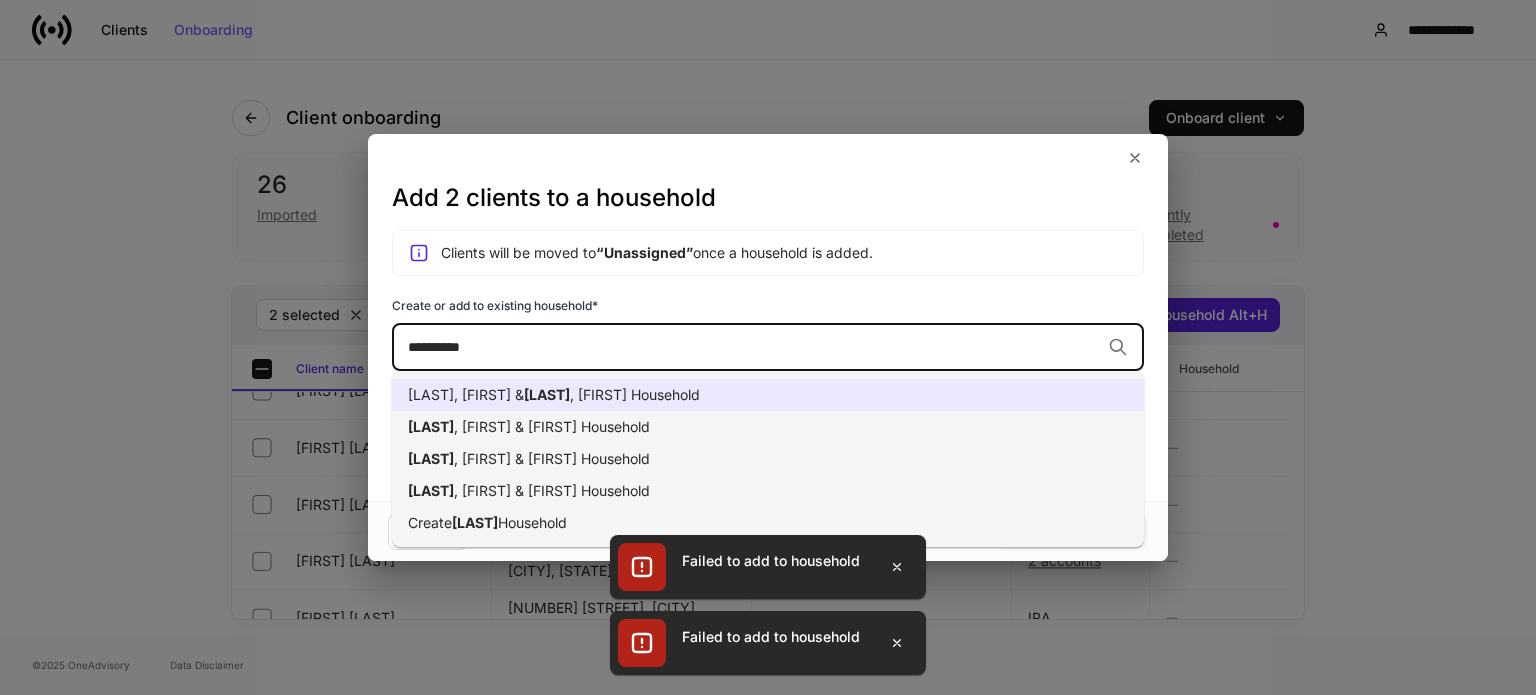 click on "**********" at bounding box center [754, 347] 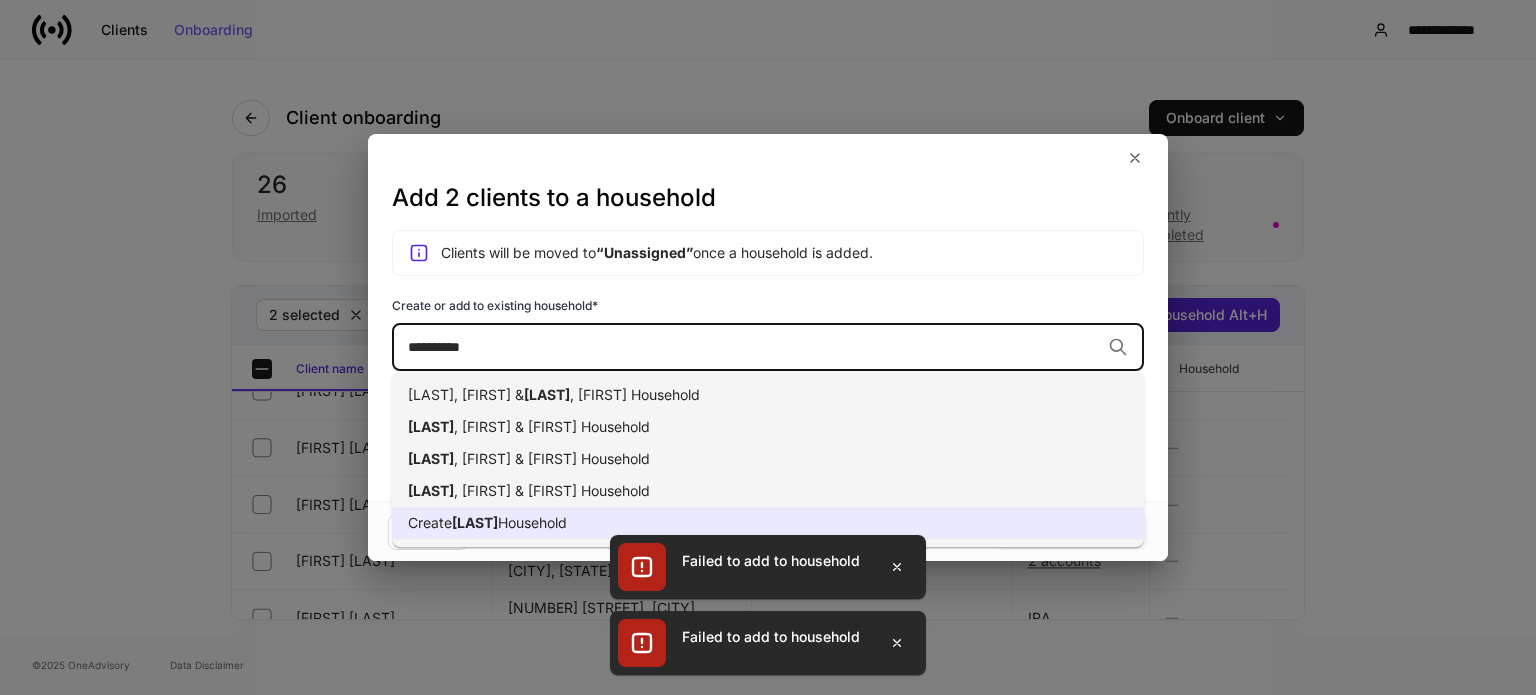 click on "Create  McCullough  Household" at bounding box center (768, 523) 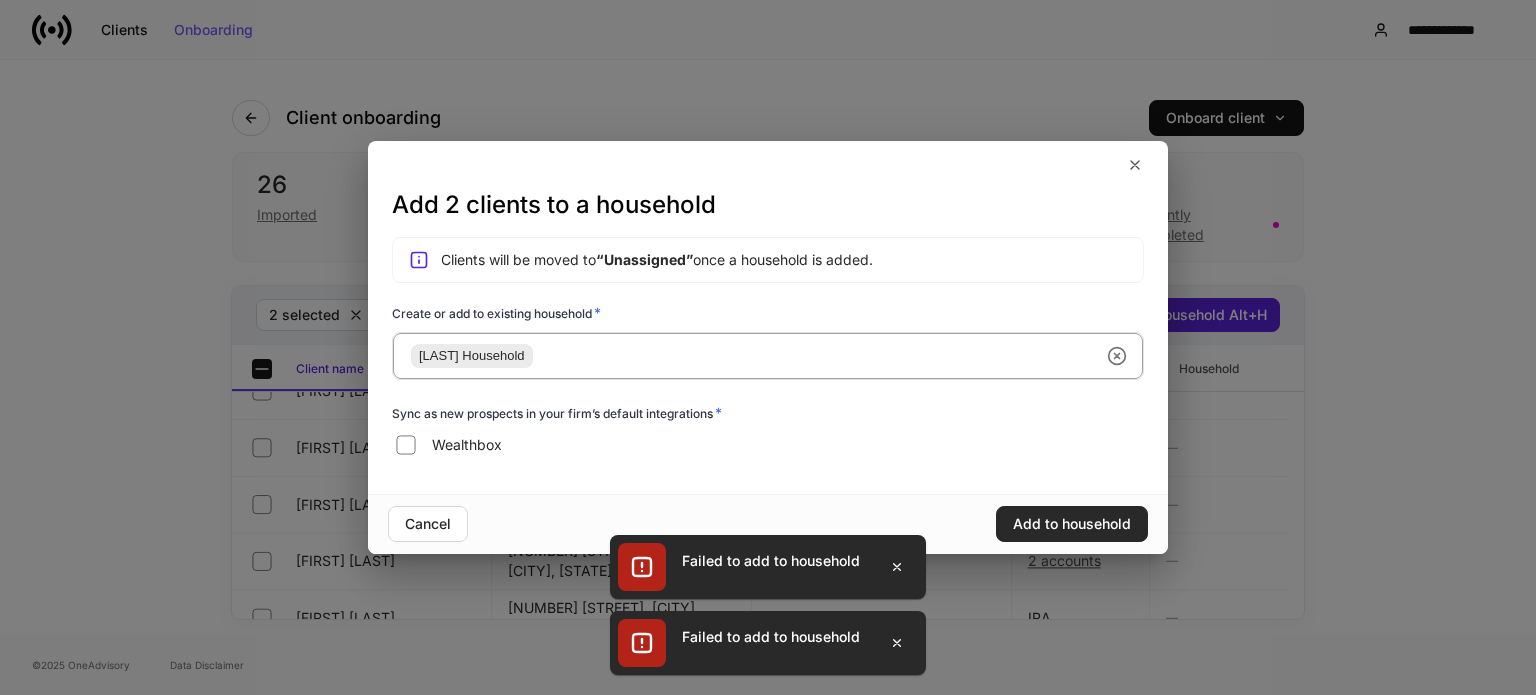 click on "Add to household" at bounding box center [1072, 524] 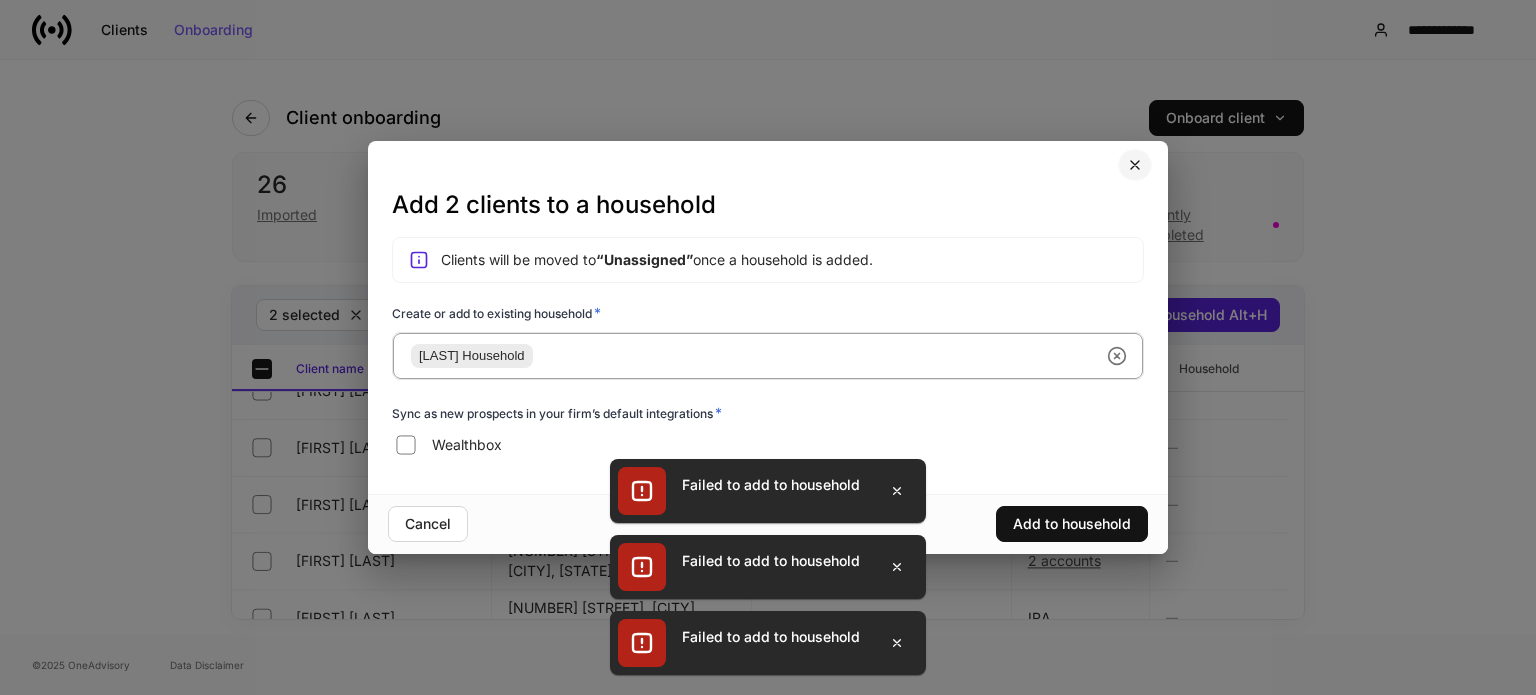 click at bounding box center (1135, 165) 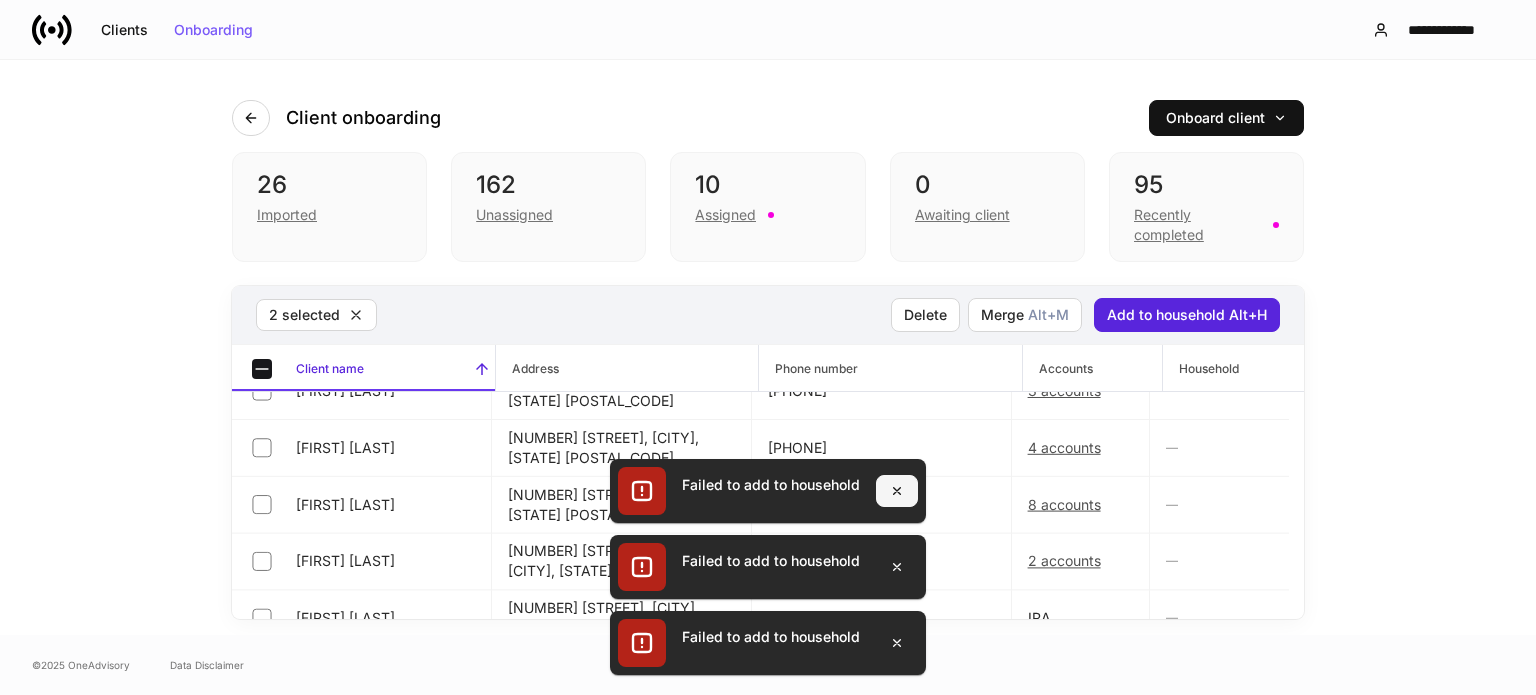 click at bounding box center (897, 491) 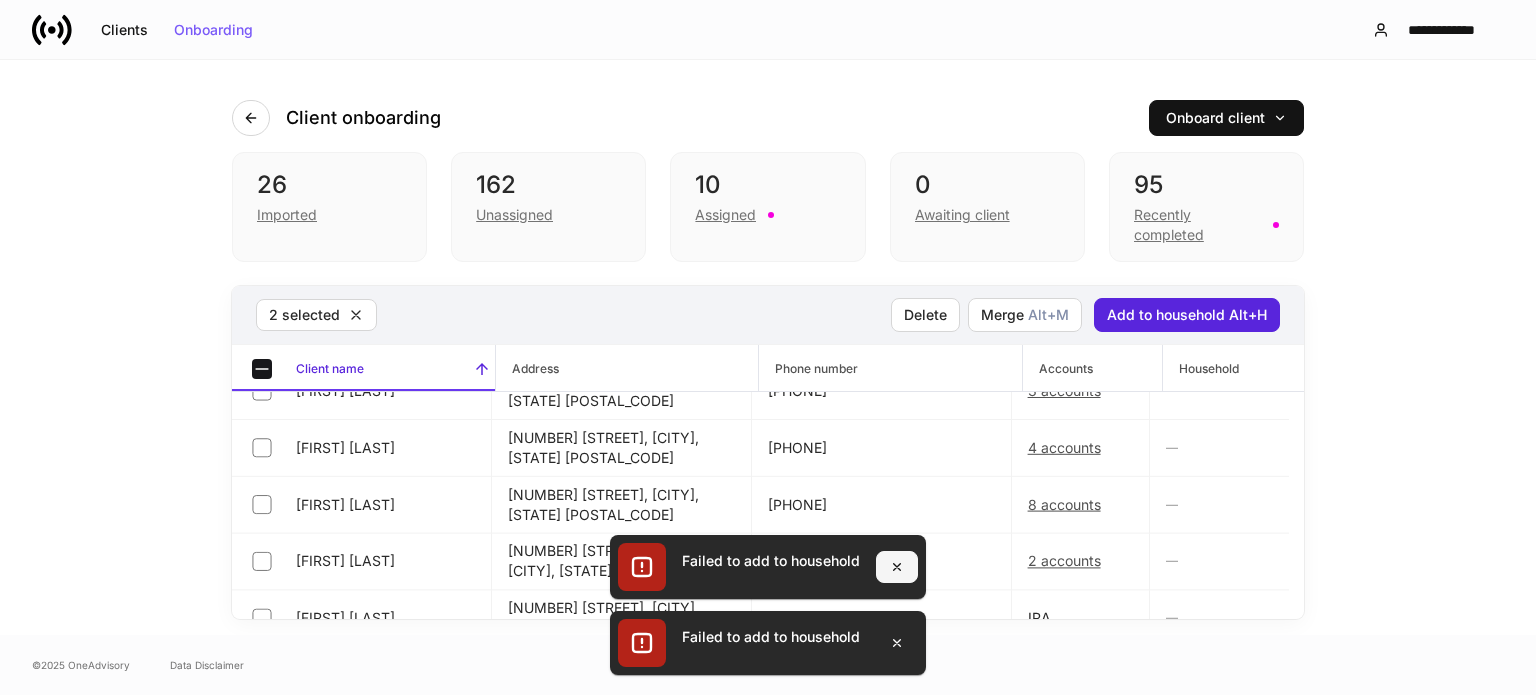 click 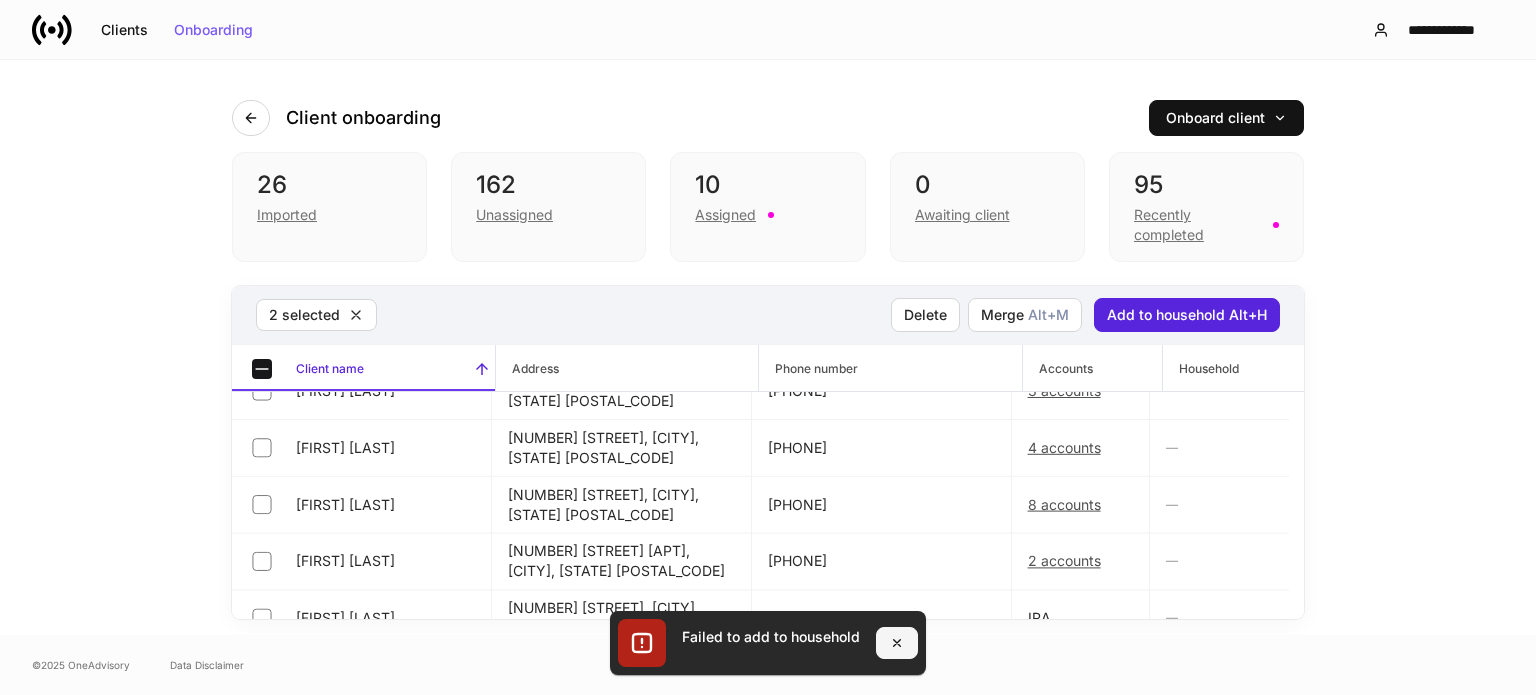 click 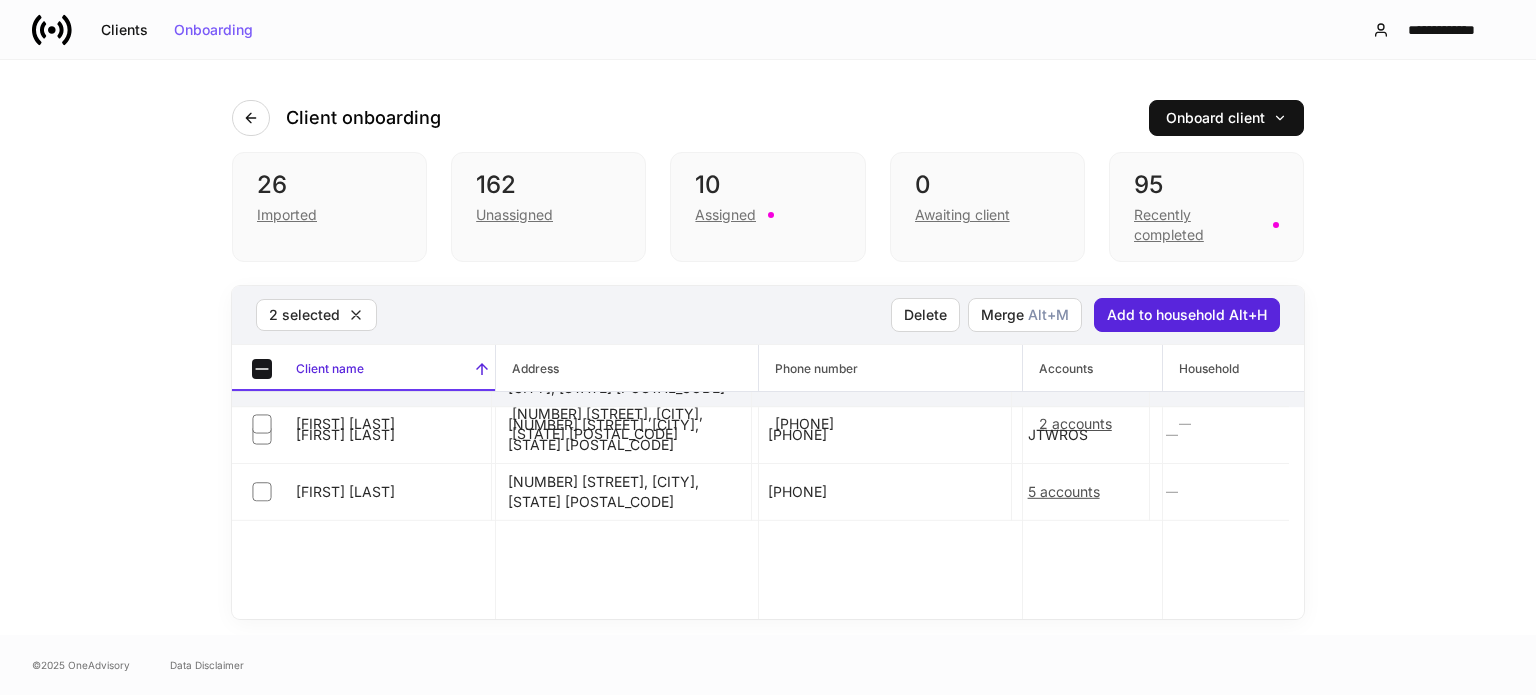 scroll, scrollTop: 1000, scrollLeft: 0, axis: vertical 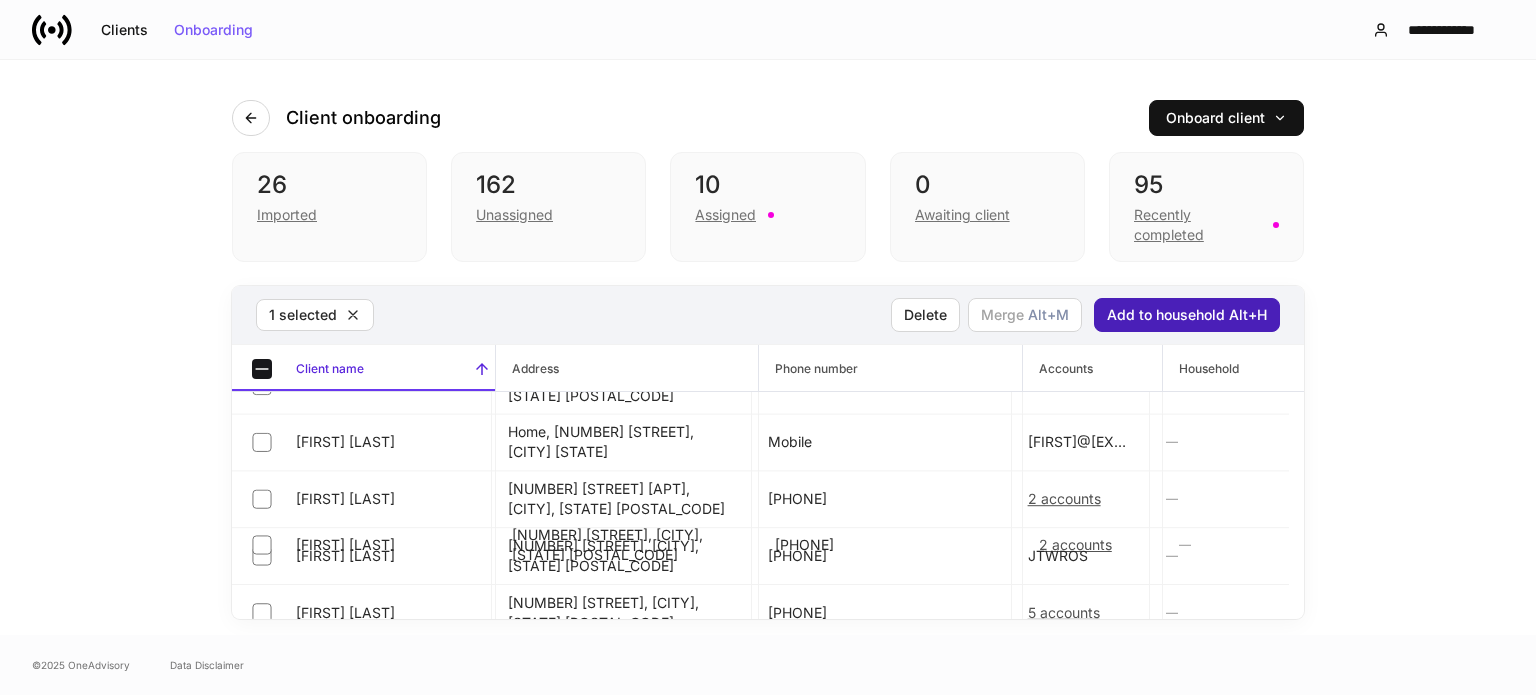 click on "Add to household Alt+H" at bounding box center (1187, 315) 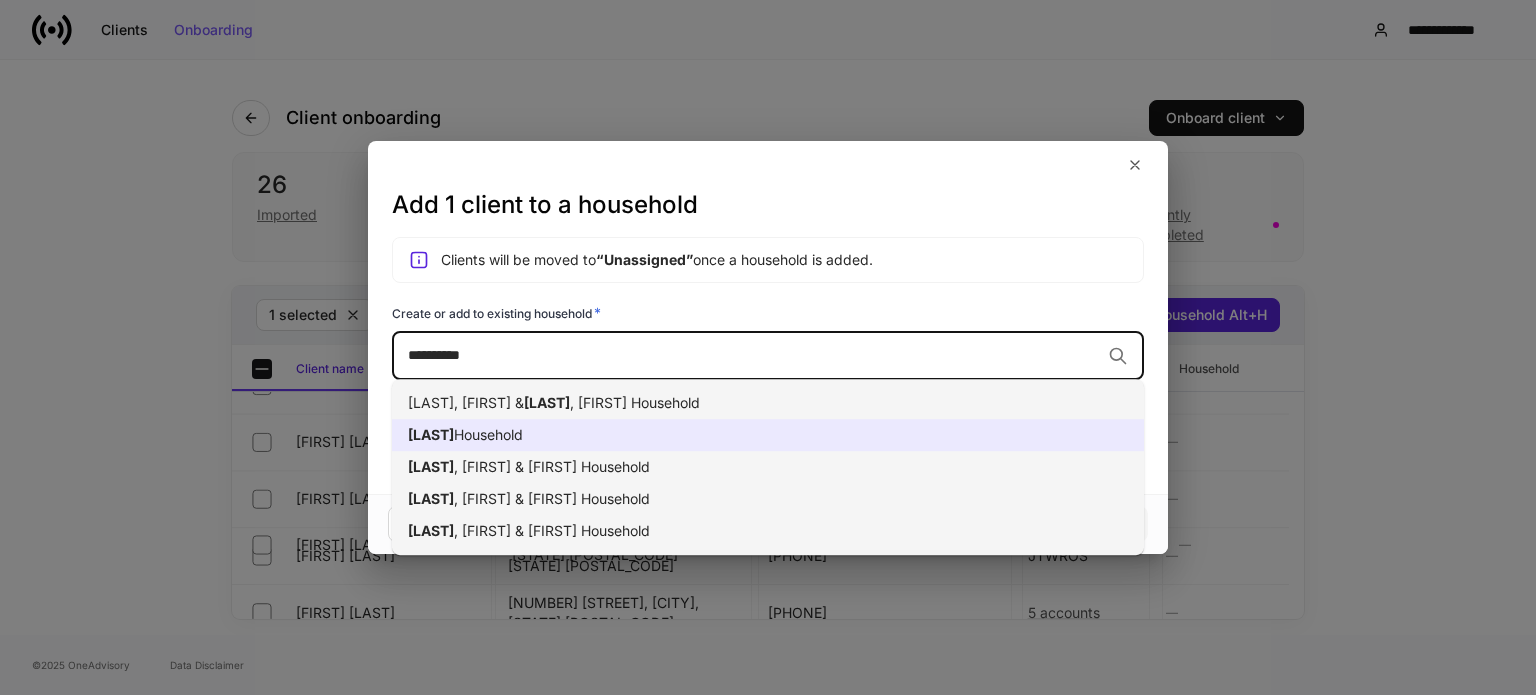 click on "McCullough  Household" at bounding box center (768, 435) 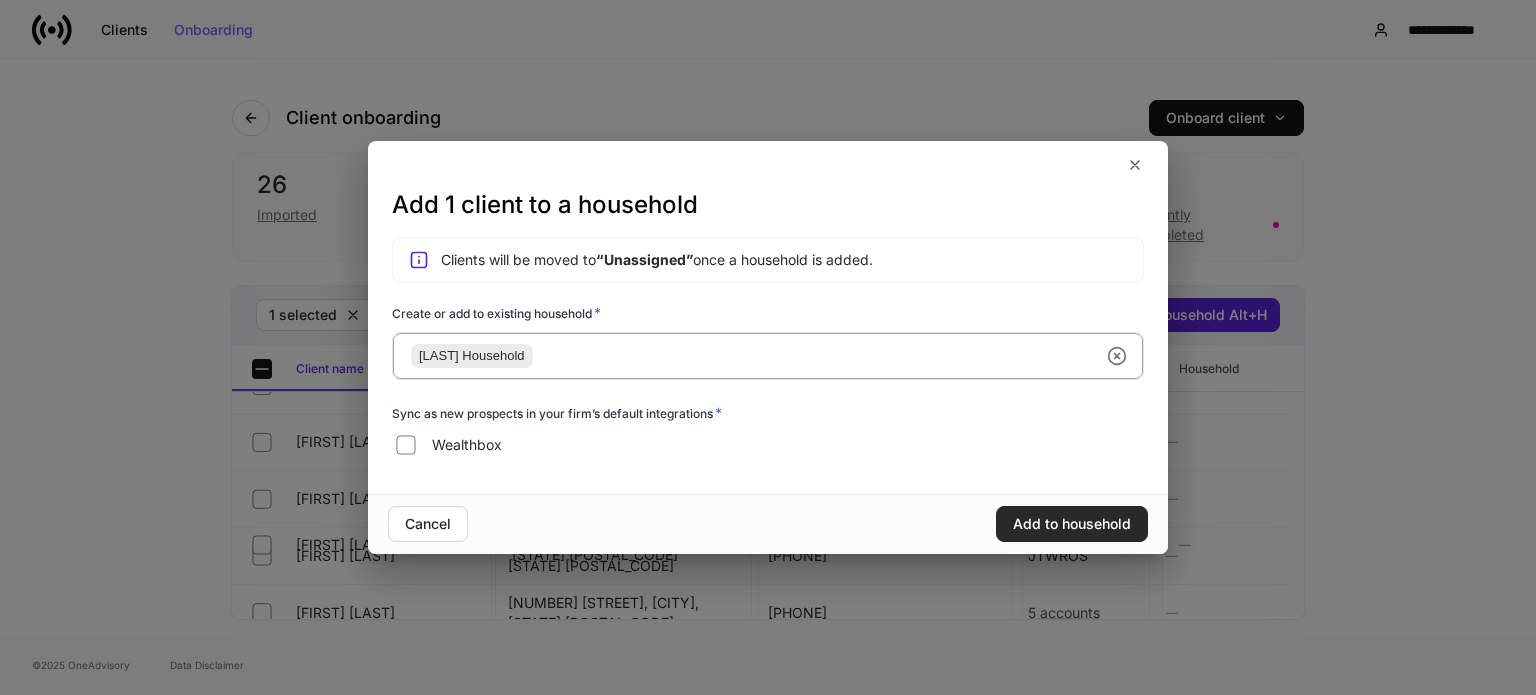 click on "Add to household" at bounding box center (1072, 524) 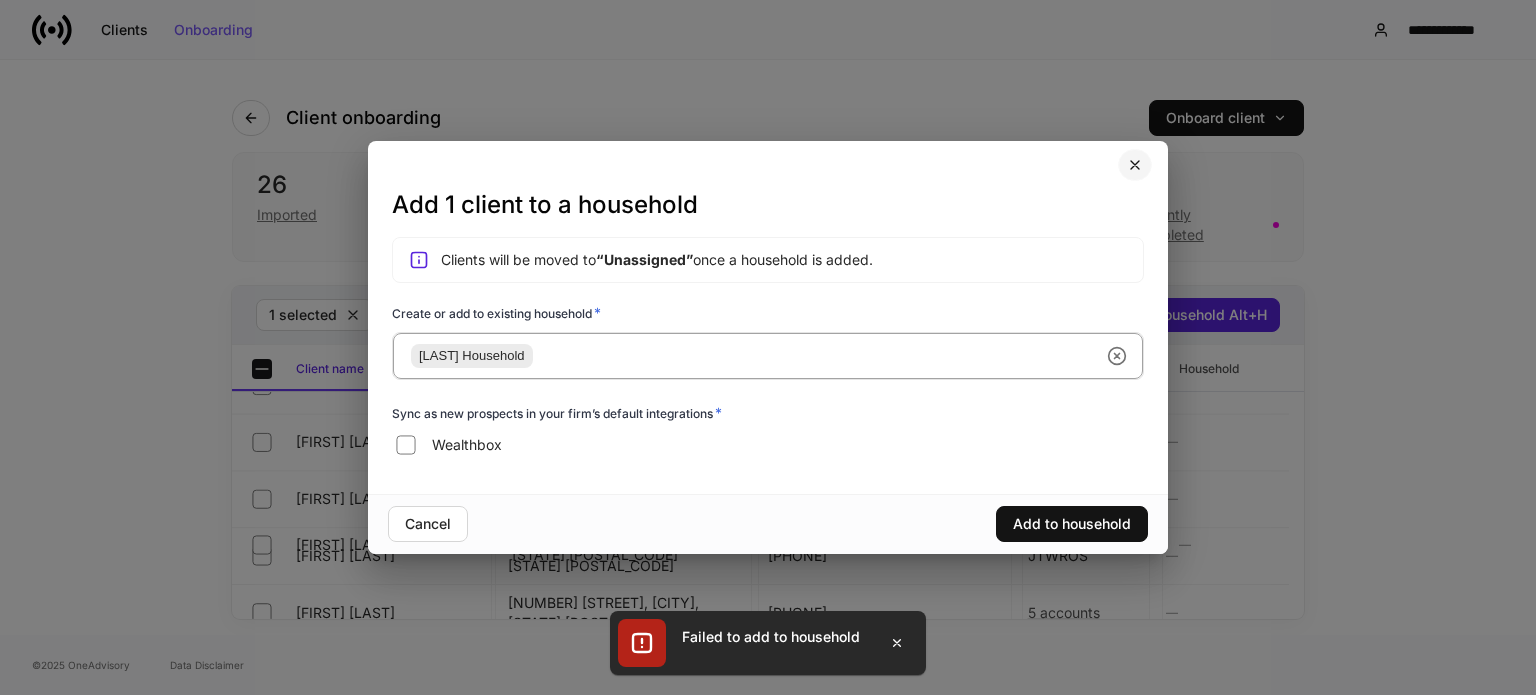 click 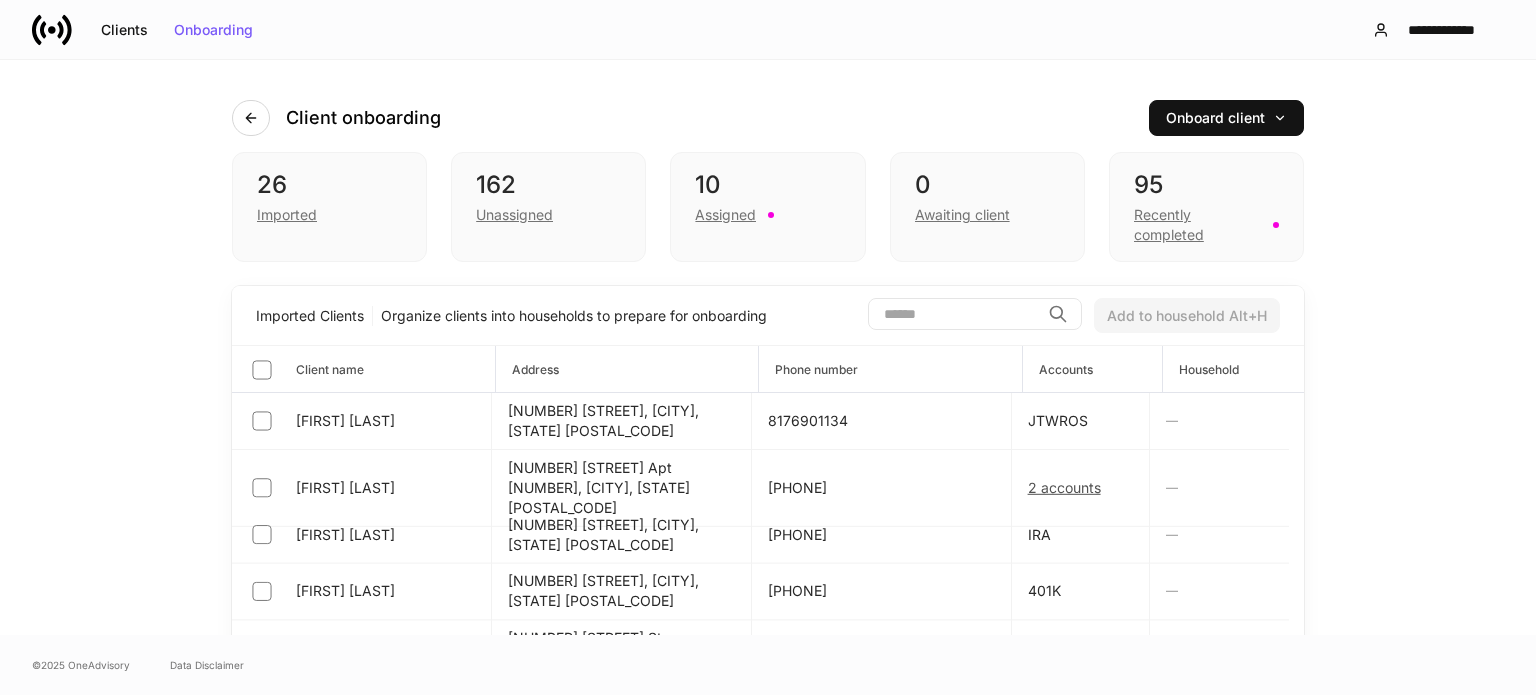 scroll, scrollTop: 0, scrollLeft: 0, axis: both 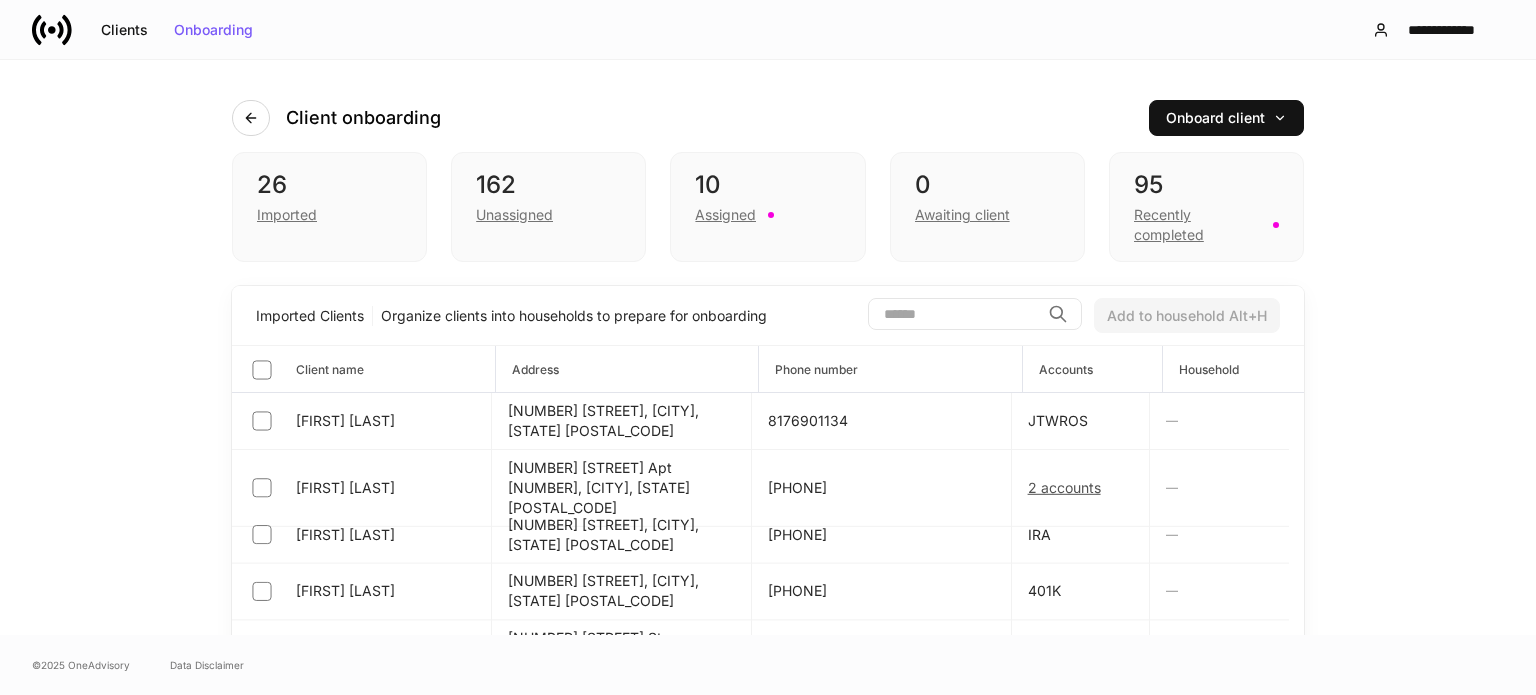 click at bounding box center (954, 314) 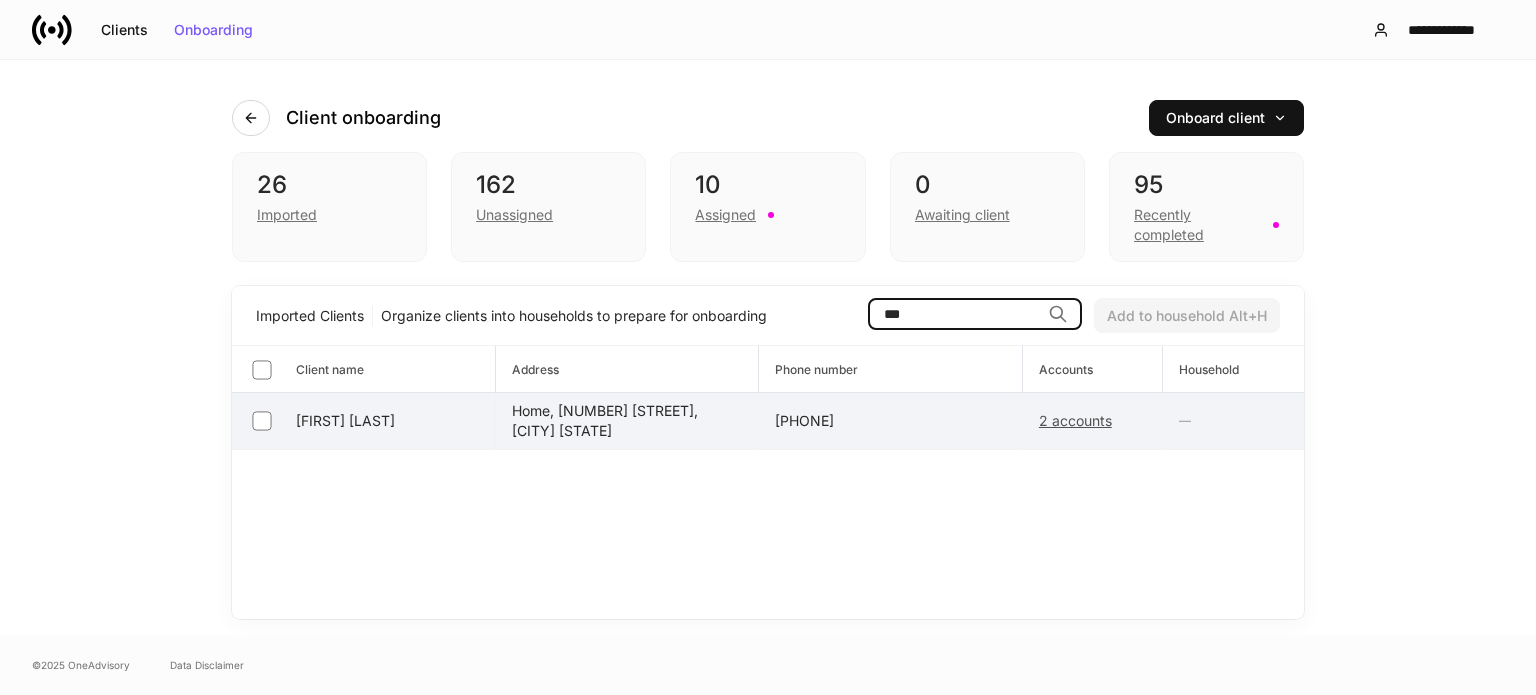 type on "***" 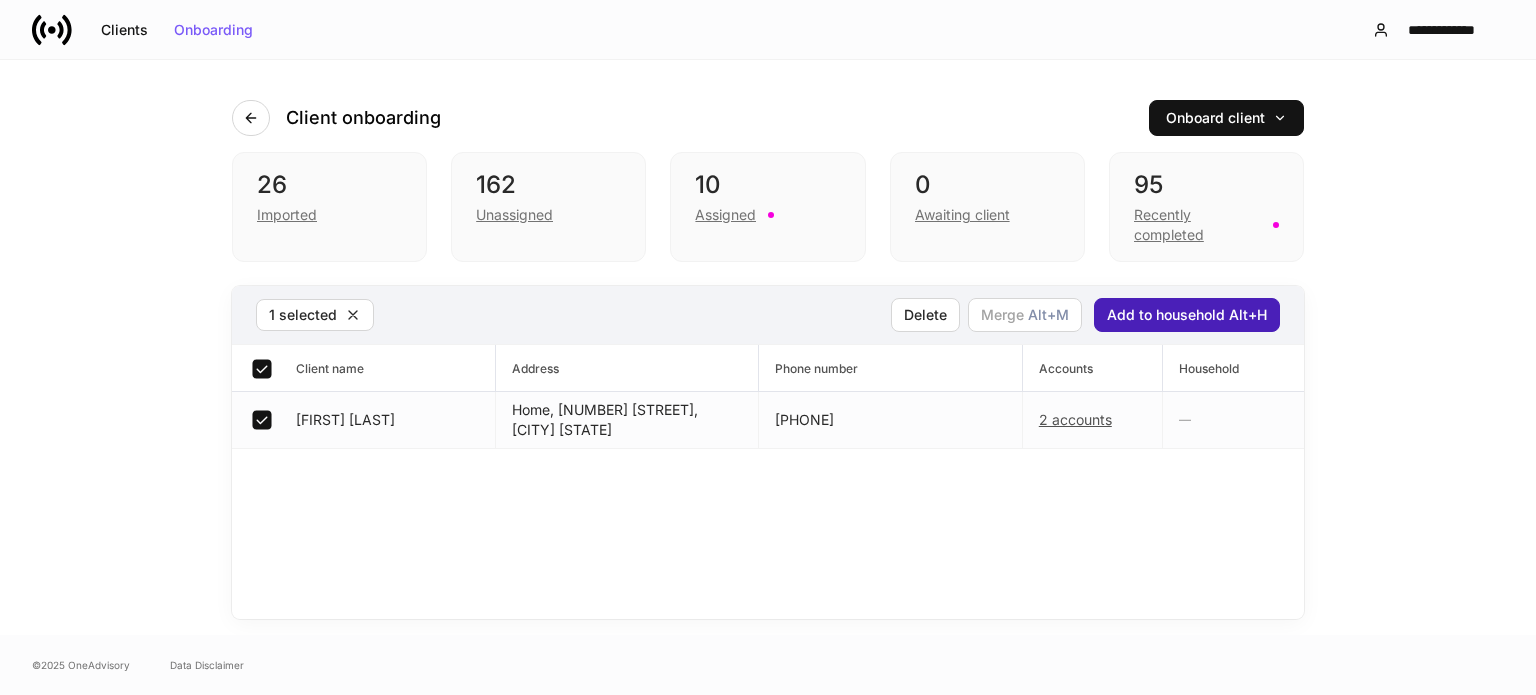 click on "Add to household Alt+H" at bounding box center (1187, 315) 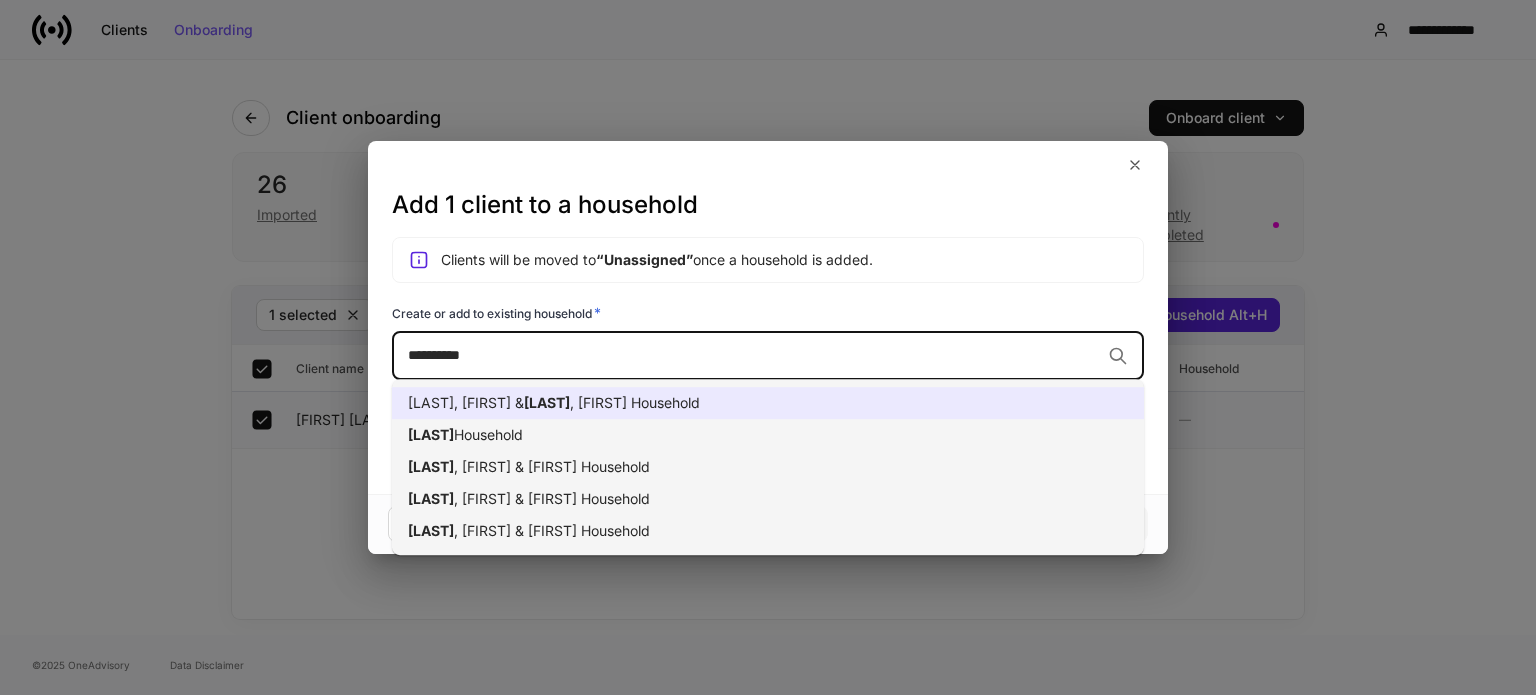 type on "**********" 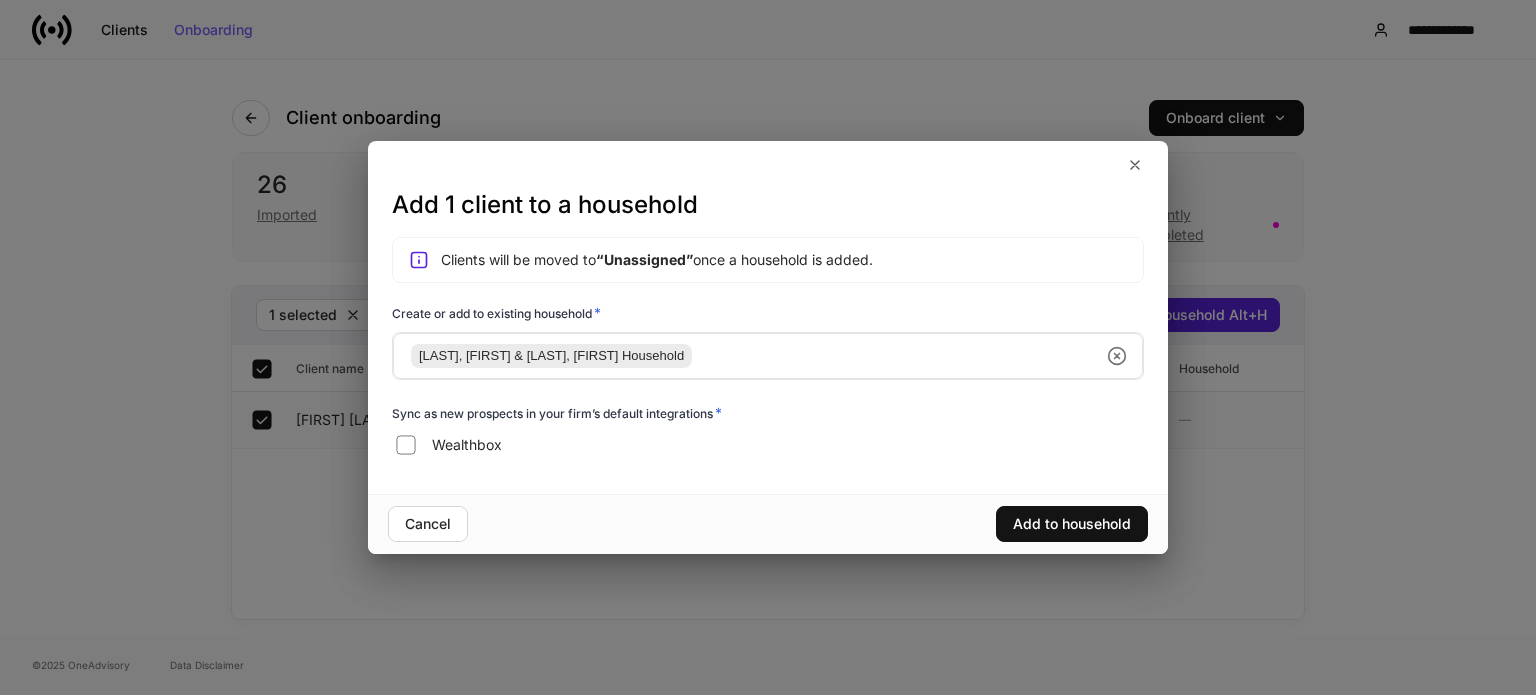 click 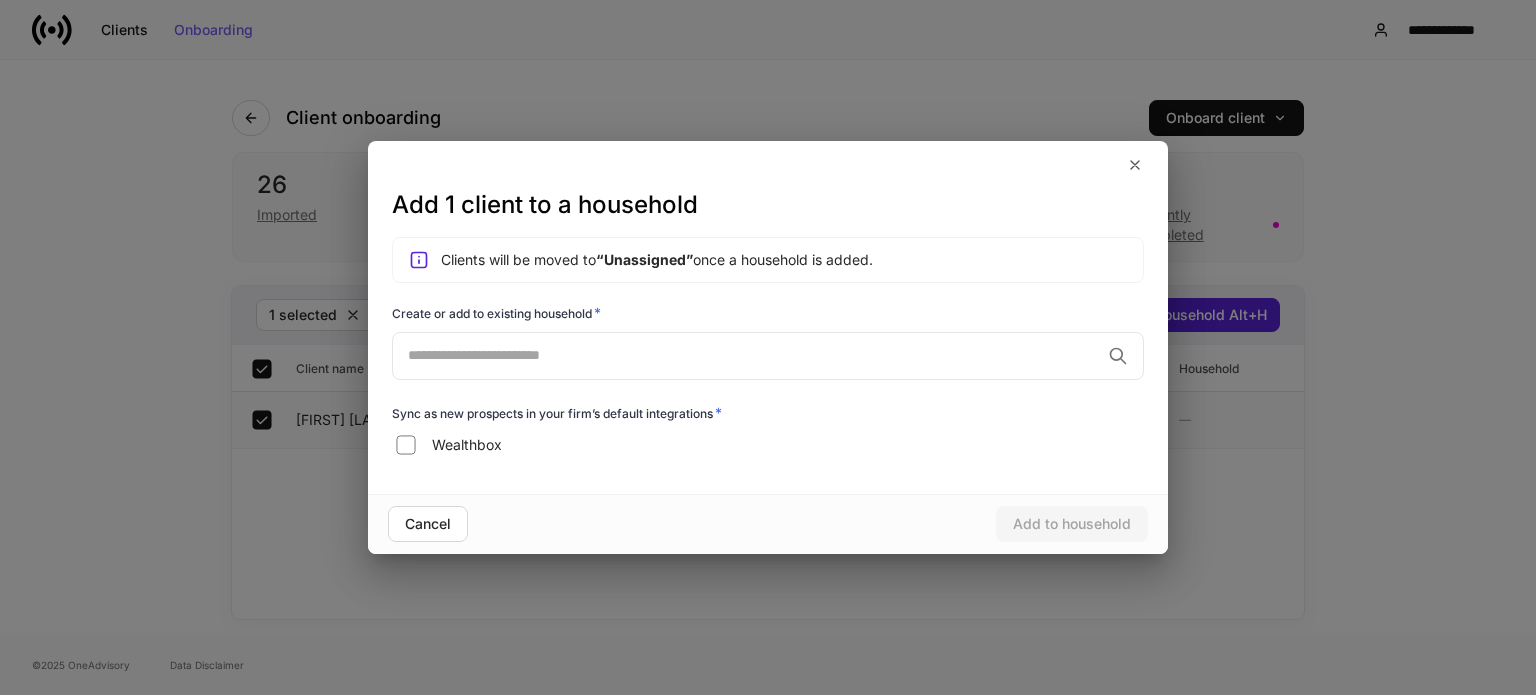 click on "​" at bounding box center [768, 356] 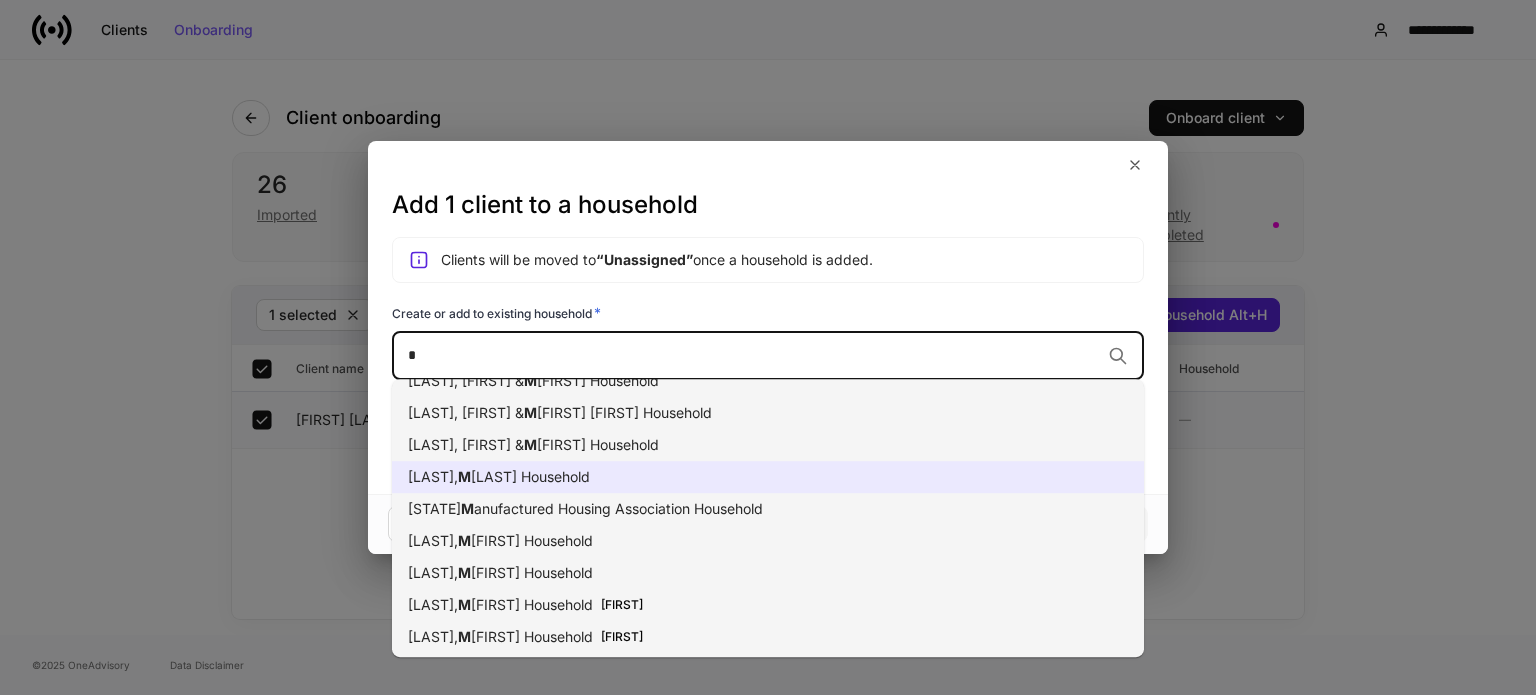 scroll, scrollTop: 1881, scrollLeft: 0, axis: vertical 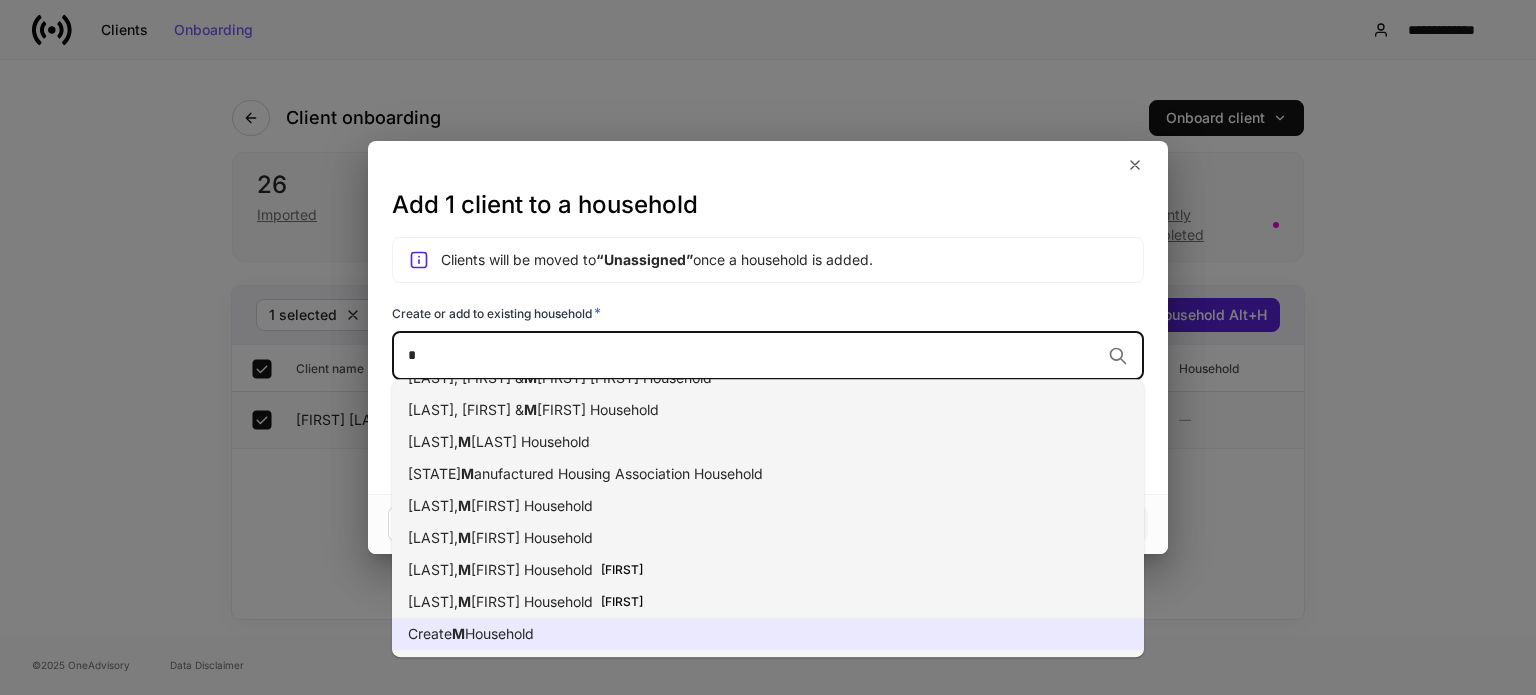 click on "Household" at bounding box center (499, 633) 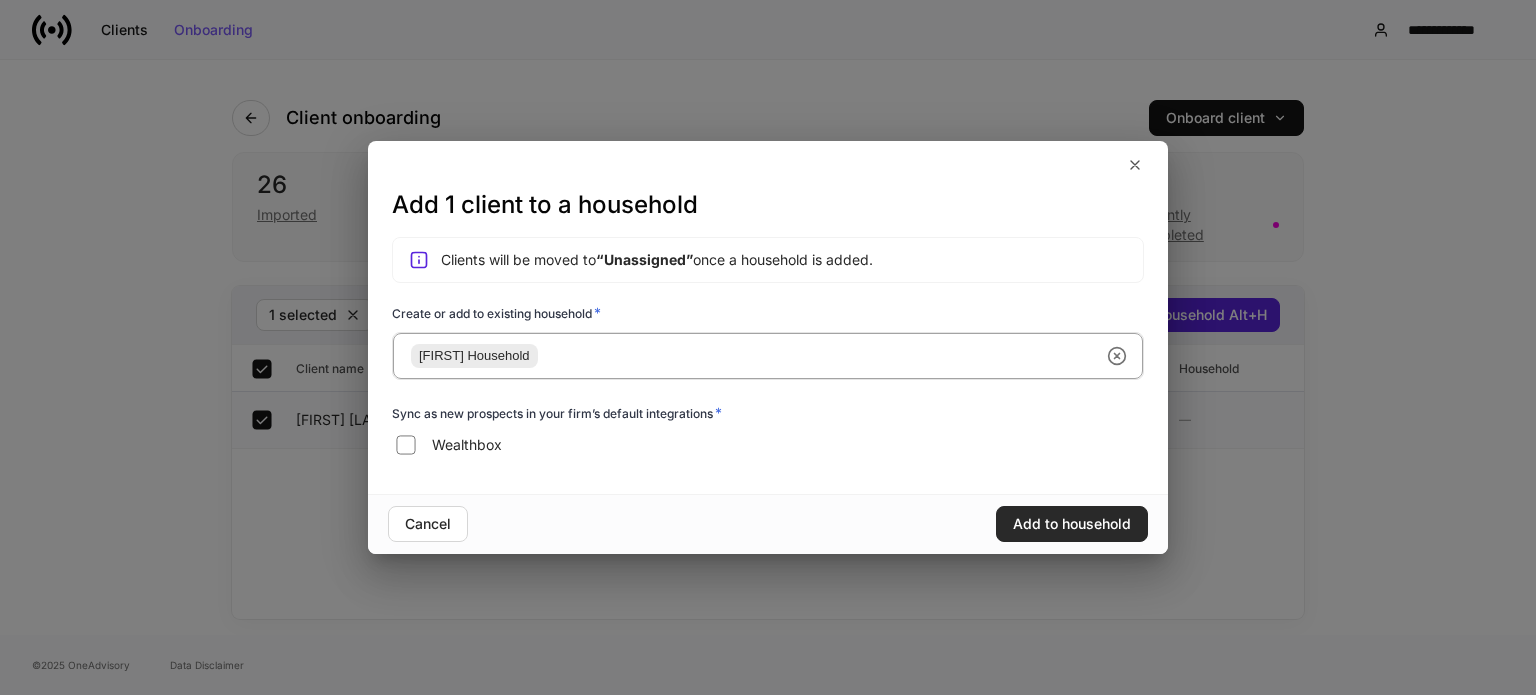 click on "Add to household" at bounding box center (1072, 524) 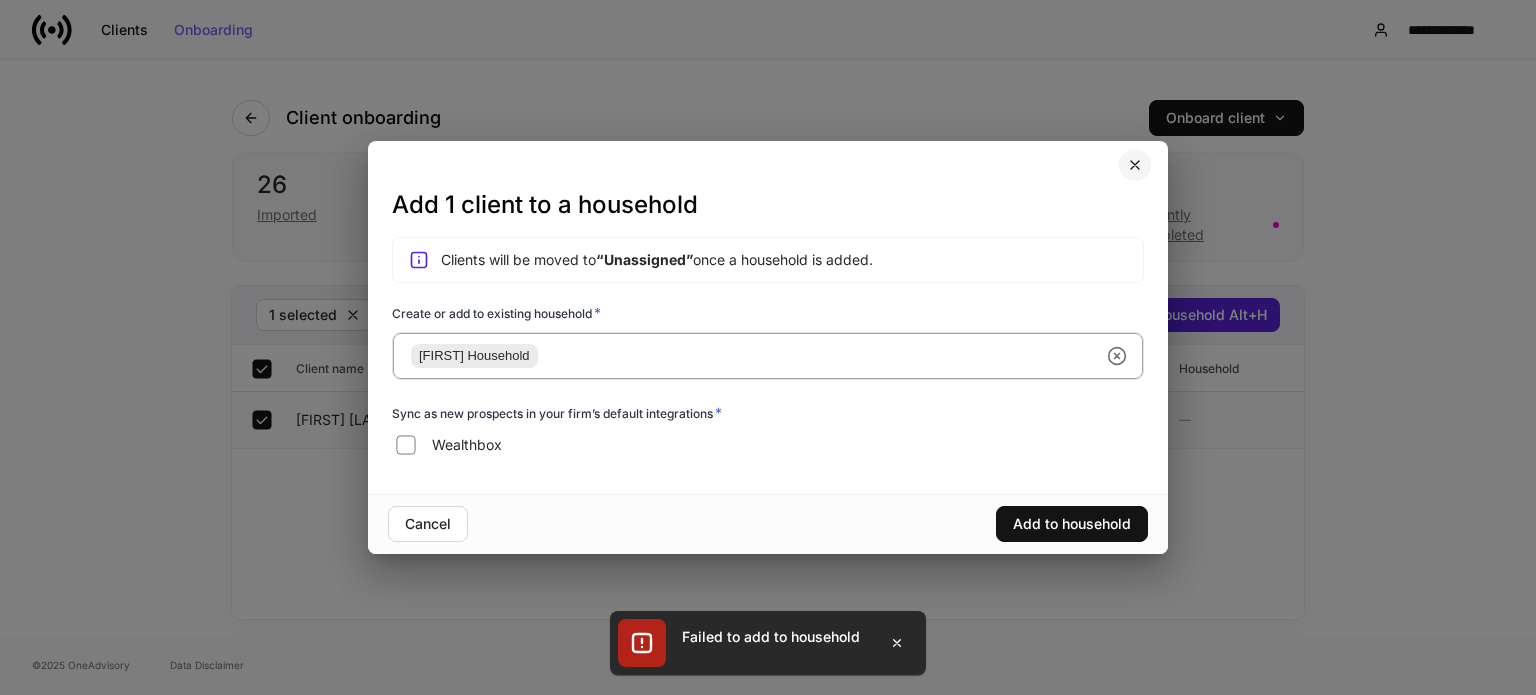 click at bounding box center (1135, 165) 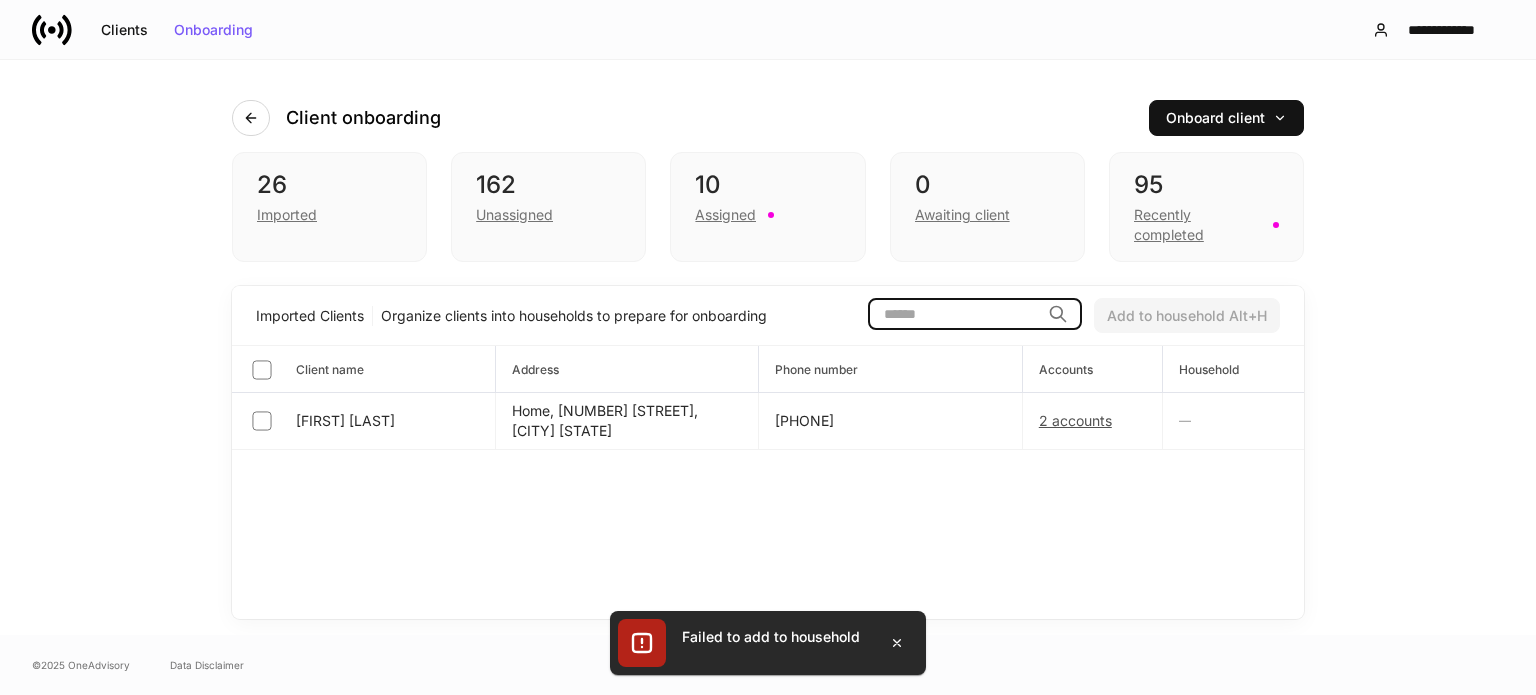 click at bounding box center (954, 314) 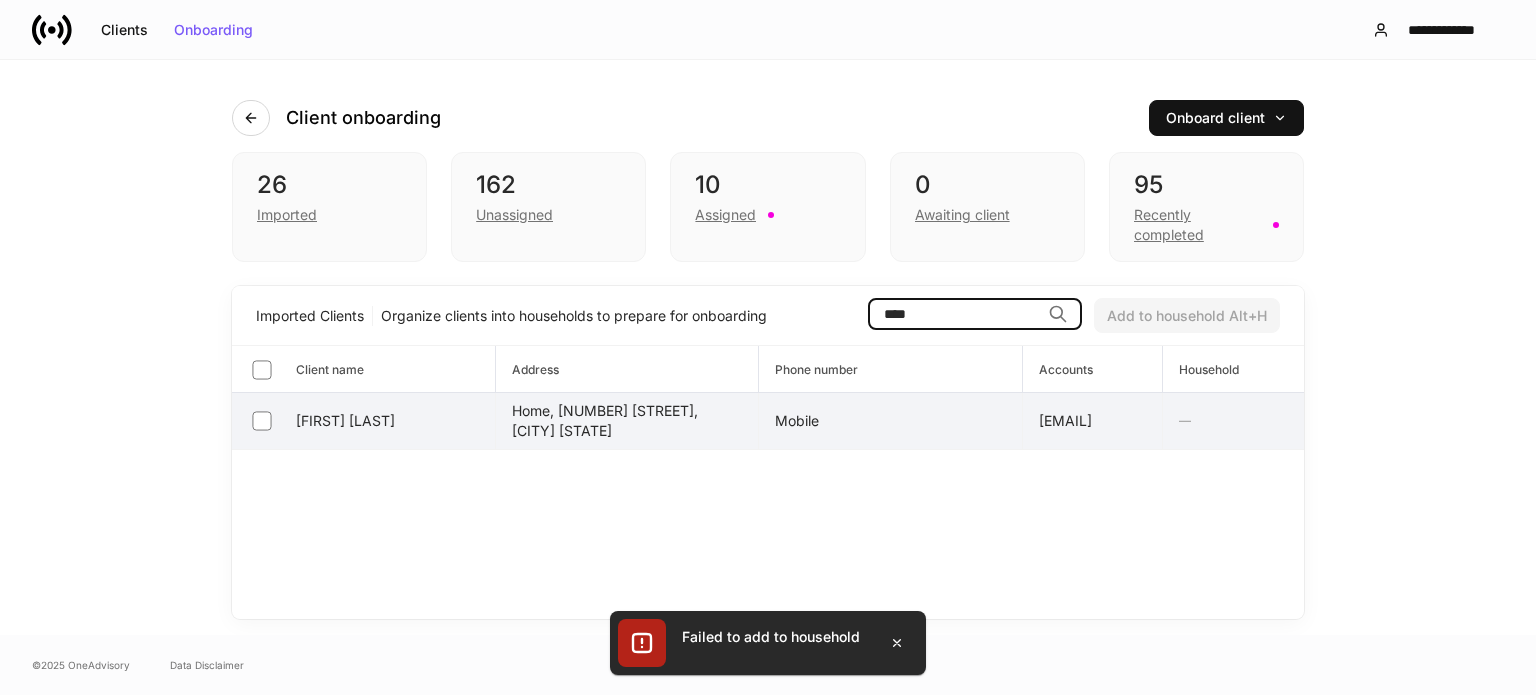 type on "****" 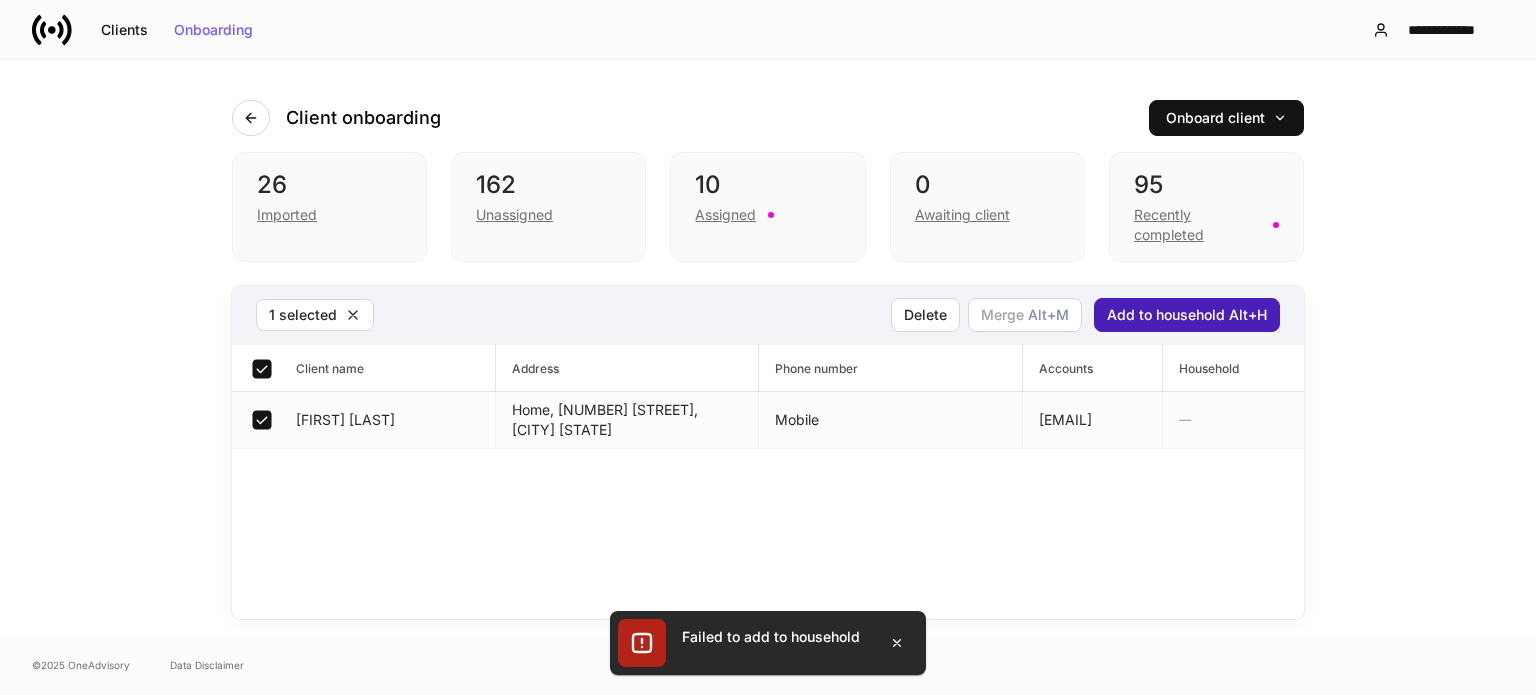click on "Add to household Alt+H" at bounding box center [1187, 315] 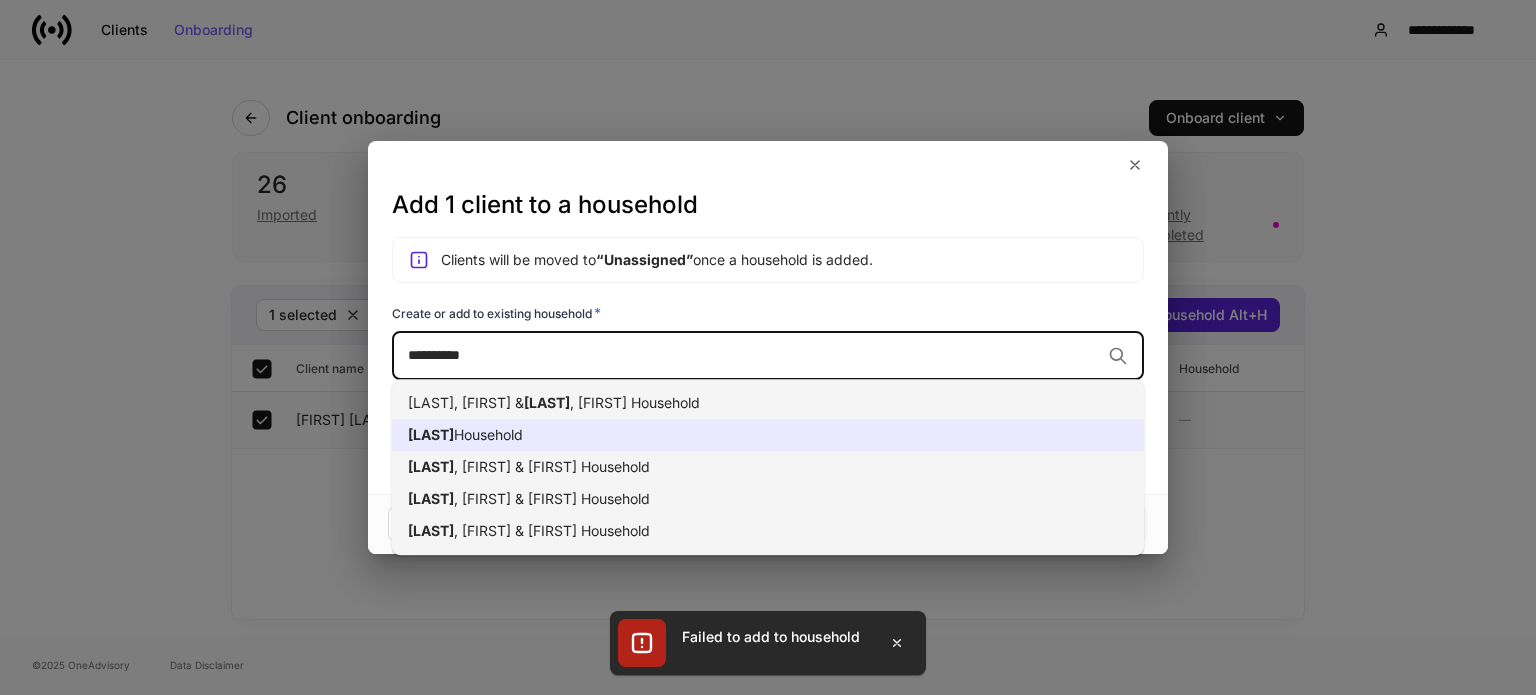 click on "Household" at bounding box center (488, 434) 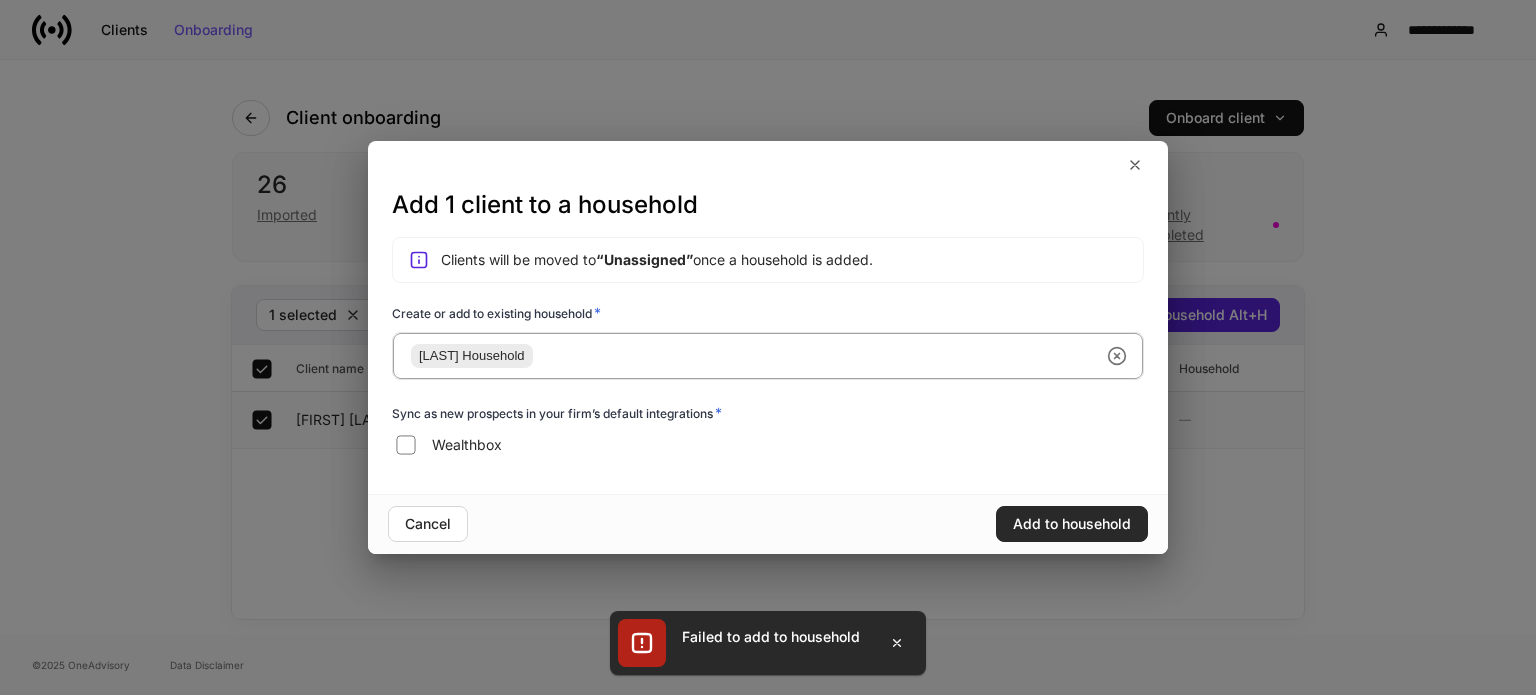 click on "Add to household" at bounding box center [1072, 524] 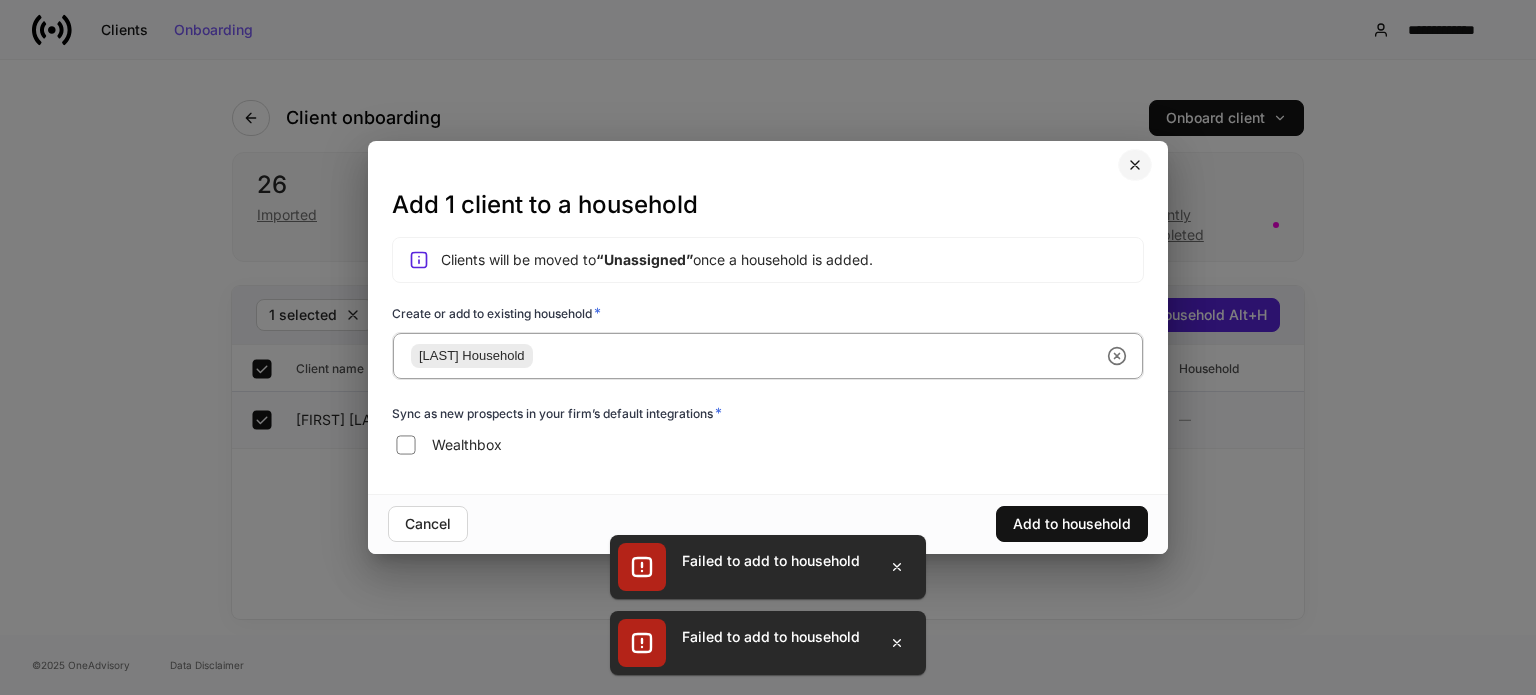 click 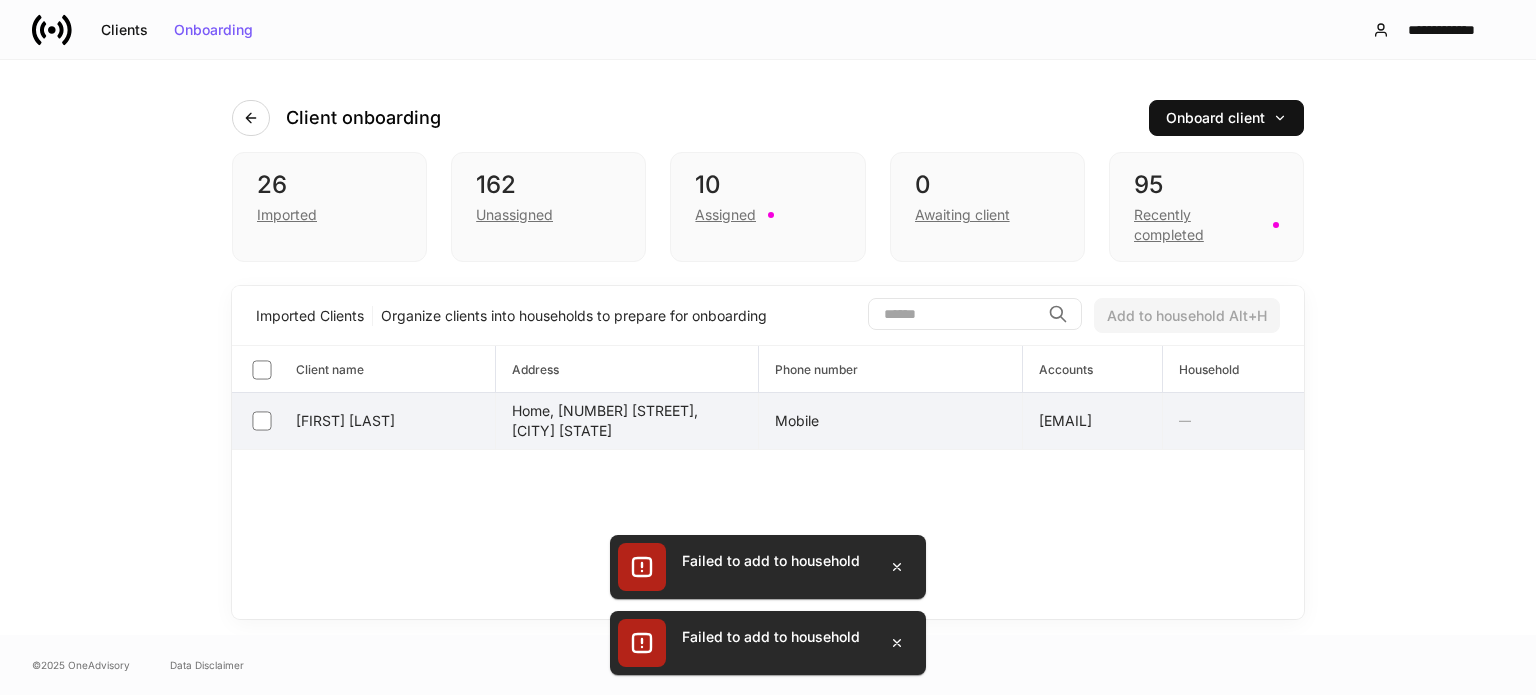drag, startPoint x: 258, startPoint y: 386, endPoint x: 234, endPoint y: 334, distance: 57.271286 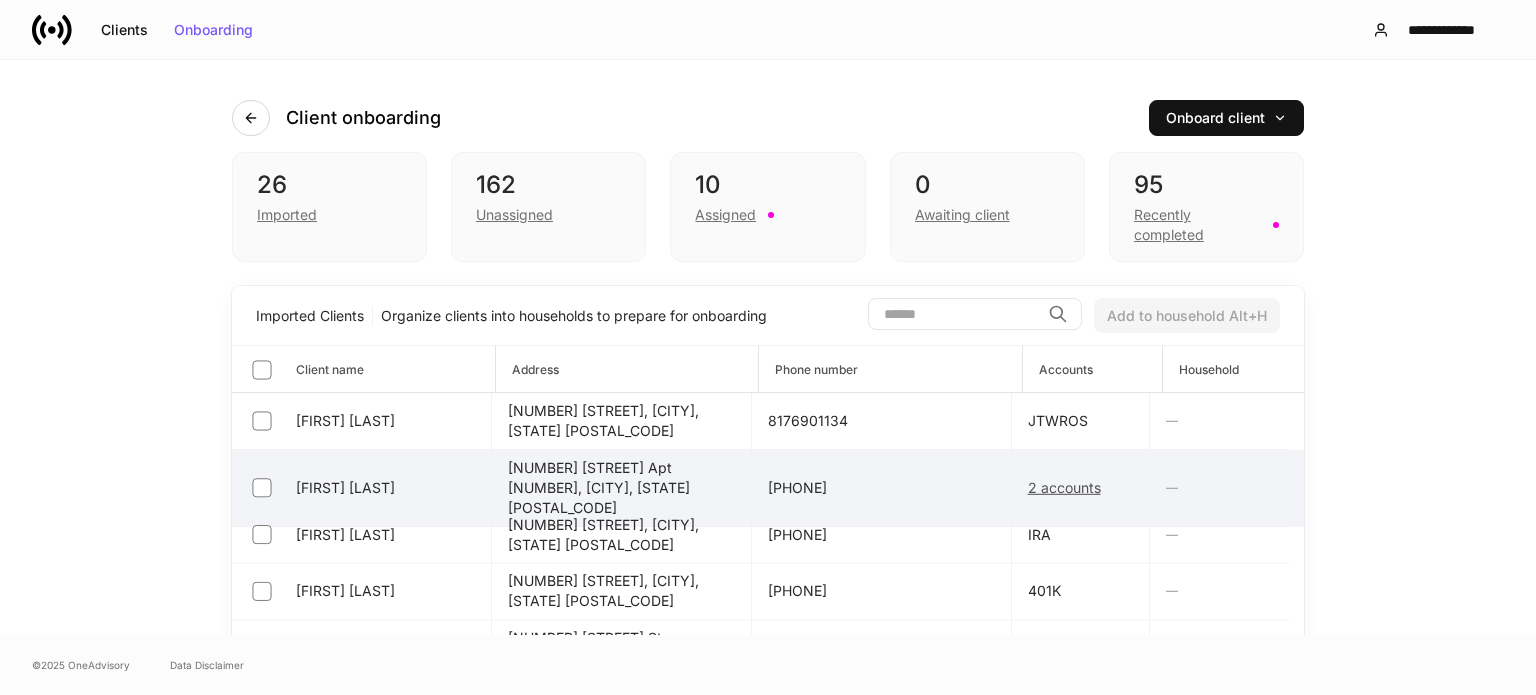 scroll, scrollTop: 0, scrollLeft: 0, axis: both 